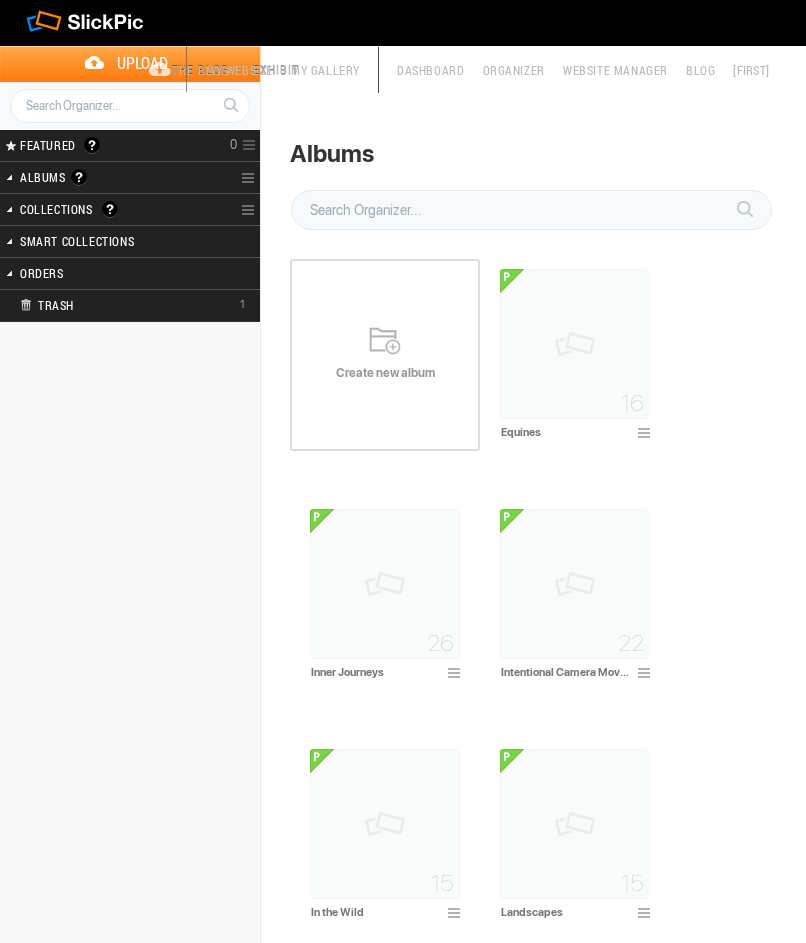 scroll, scrollTop: 0, scrollLeft: 0, axis: both 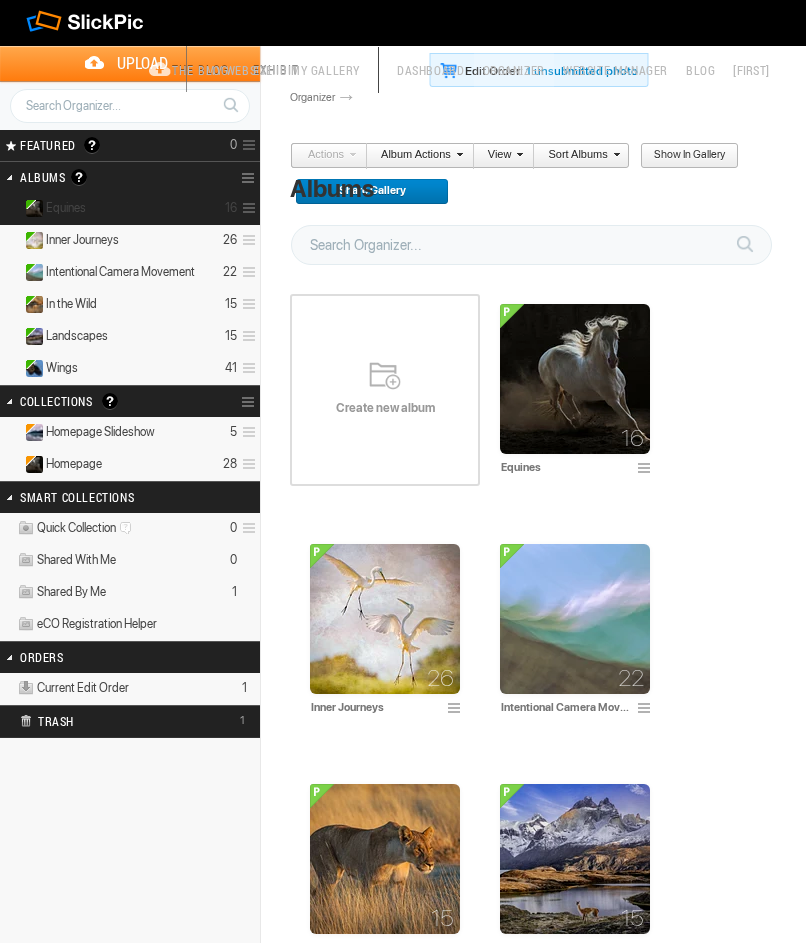click on "Equines" at bounding box center [66, 208] 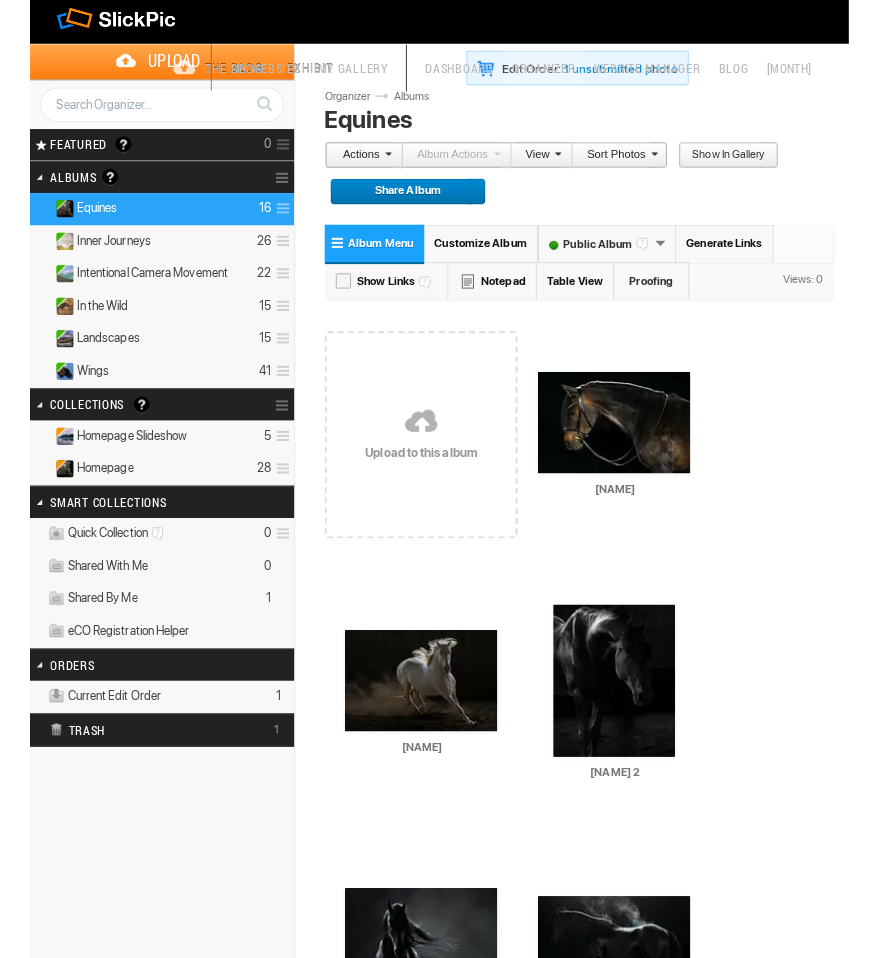 scroll, scrollTop: 0, scrollLeft: 0, axis: both 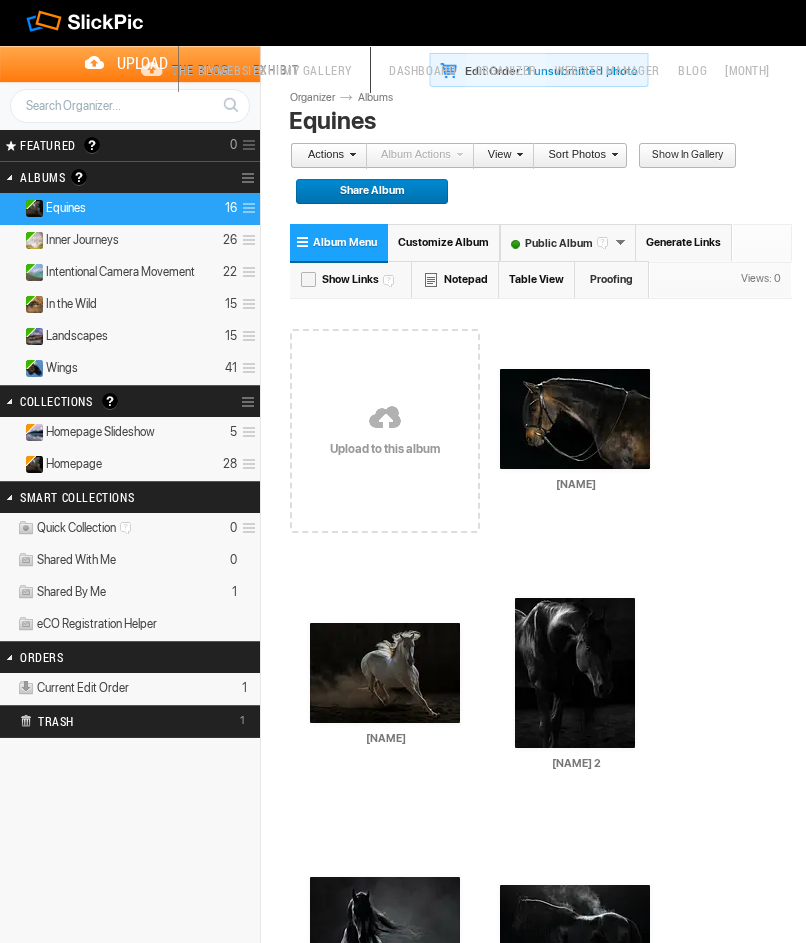 click on "Customize Album" at bounding box center [443, 242] 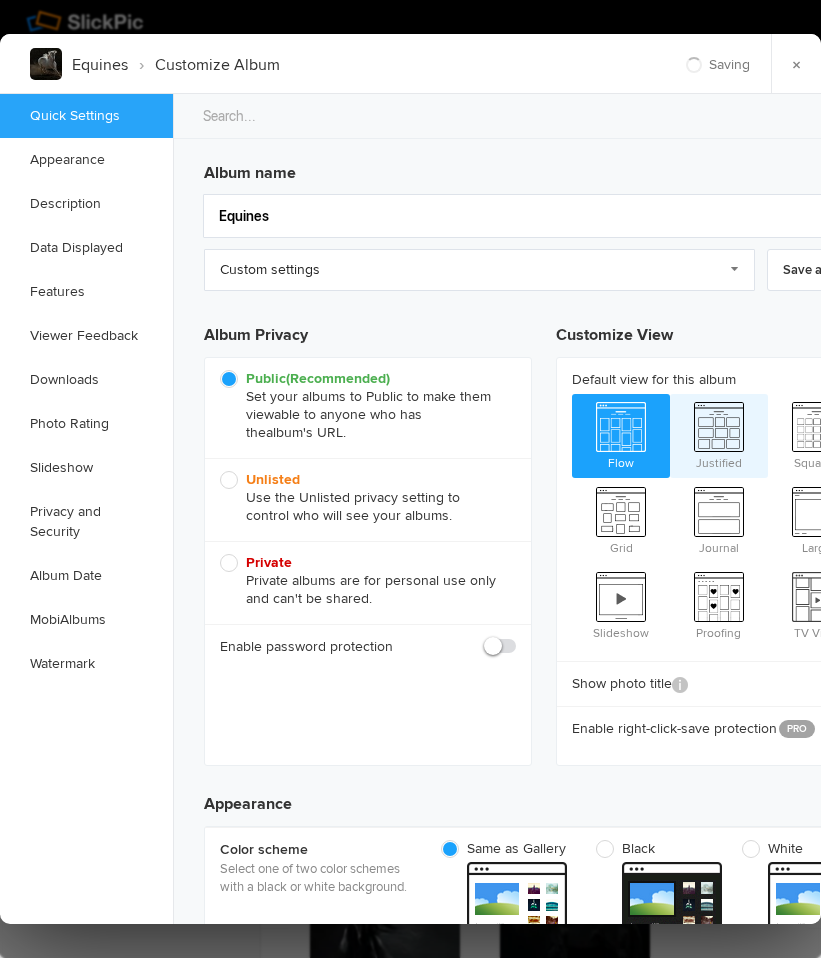click on "Justified" 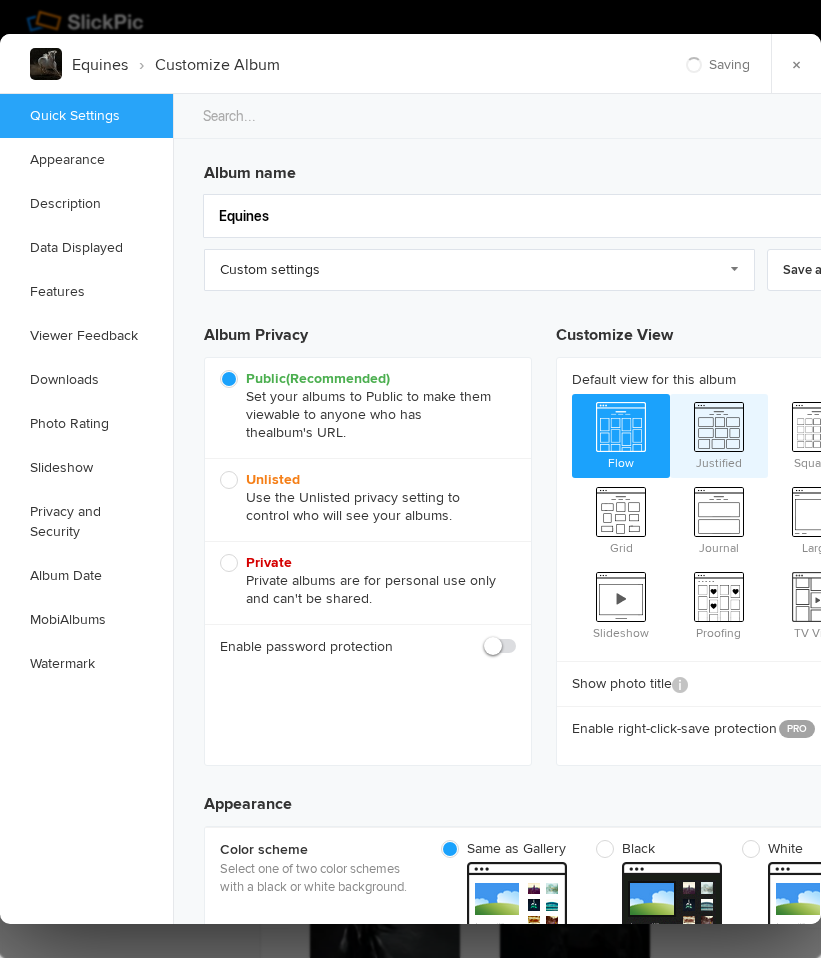 click on "Justified" 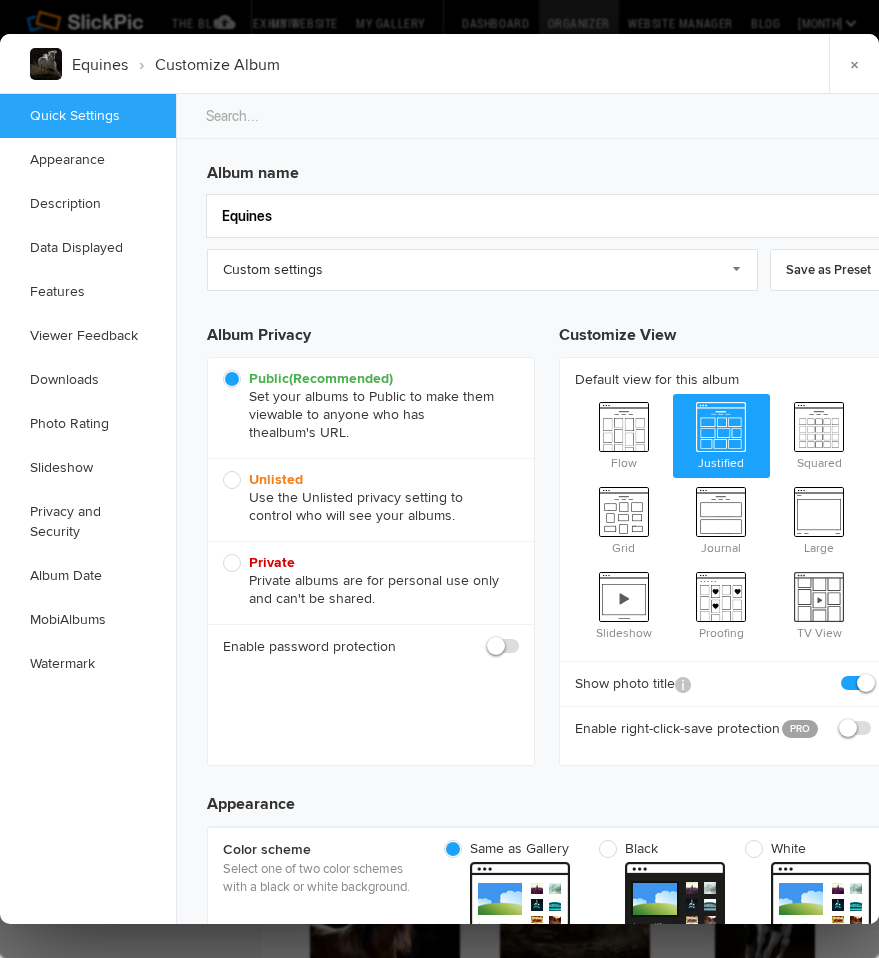 scroll, scrollTop: 0, scrollLeft: 0, axis: both 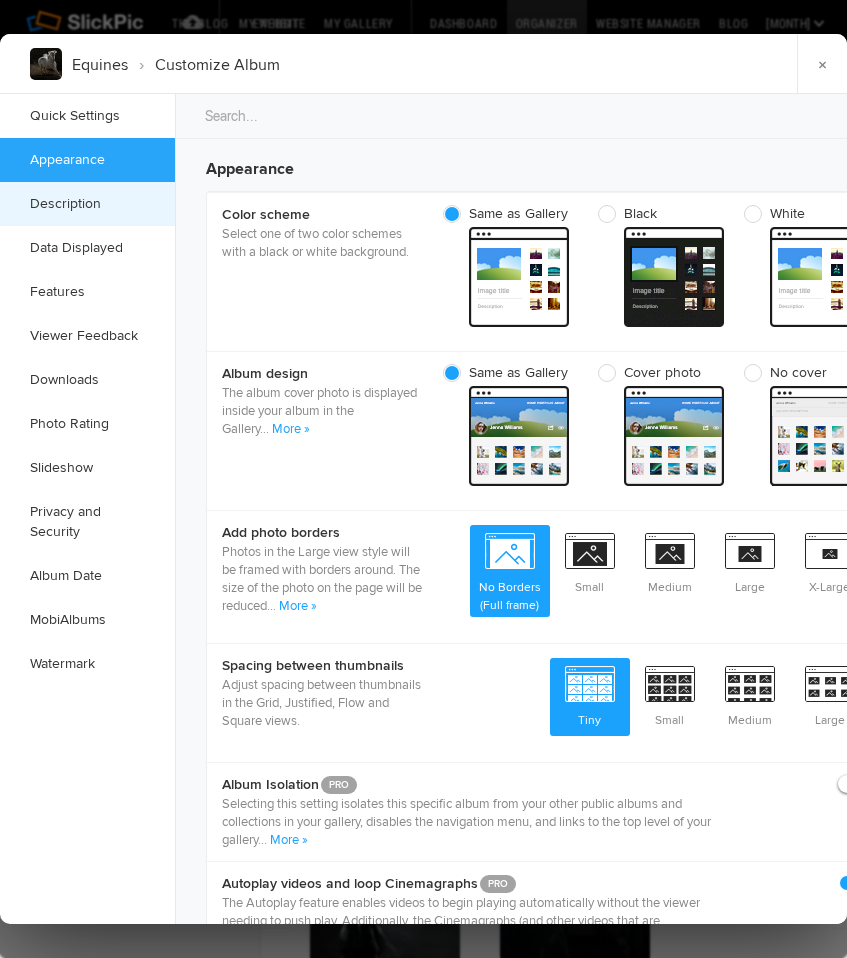 click on "Description" 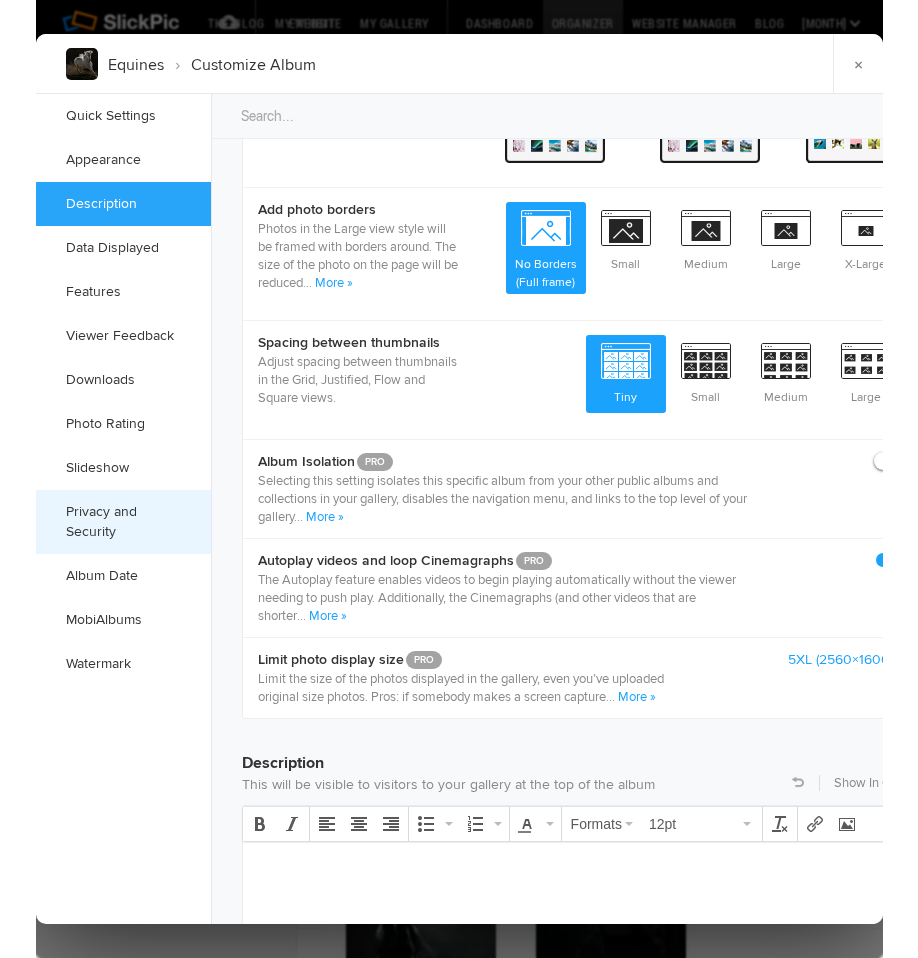 scroll, scrollTop: 970, scrollLeft: 0, axis: vertical 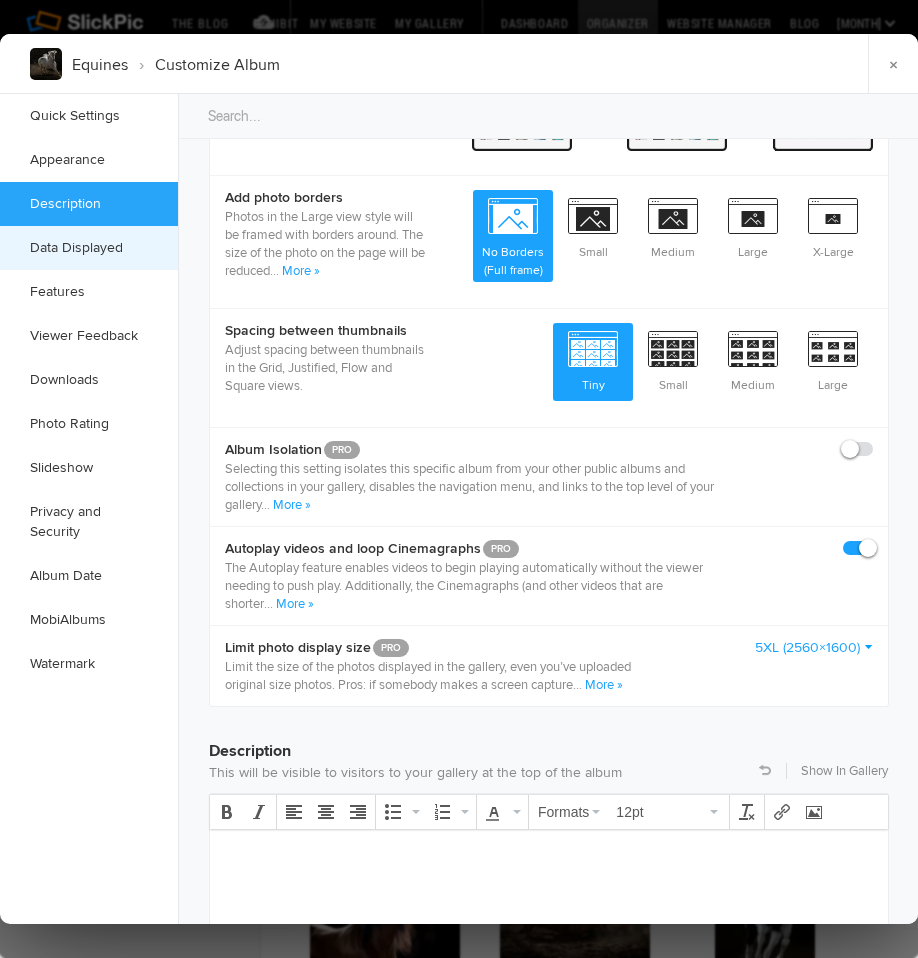 click on "Data Displayed" 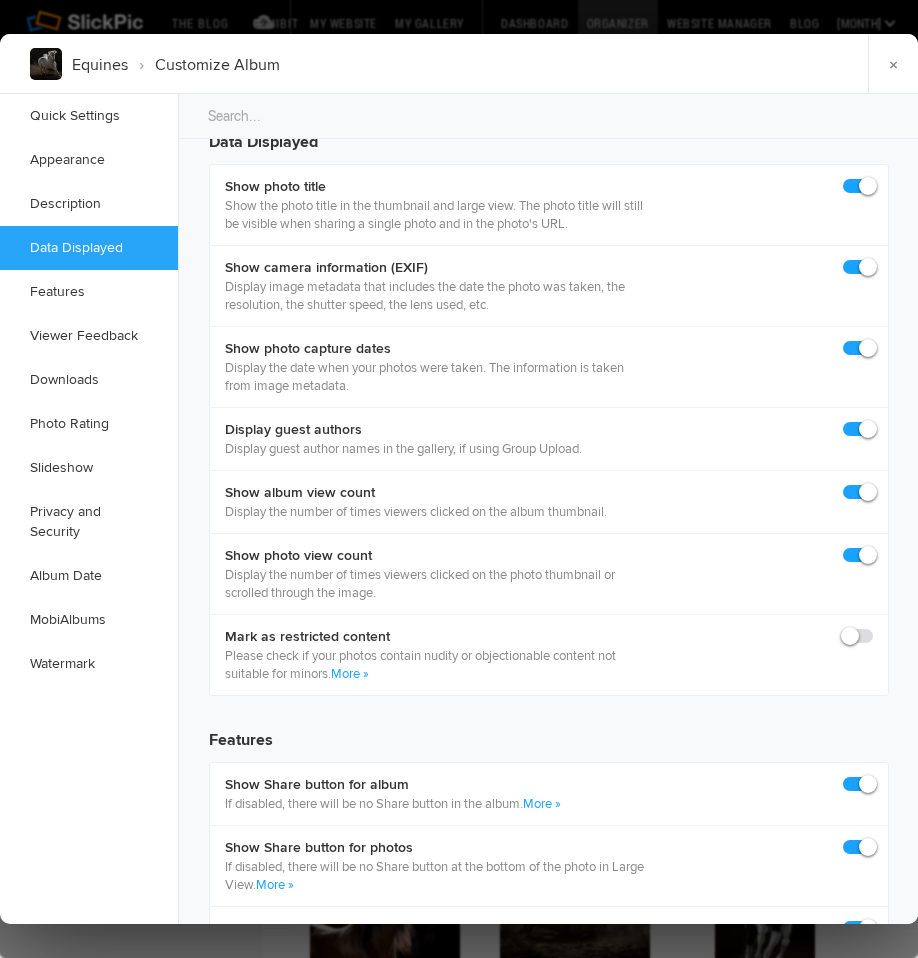 scroll, scrollTop: 1671, scrollLeft: 0, axis: vertical 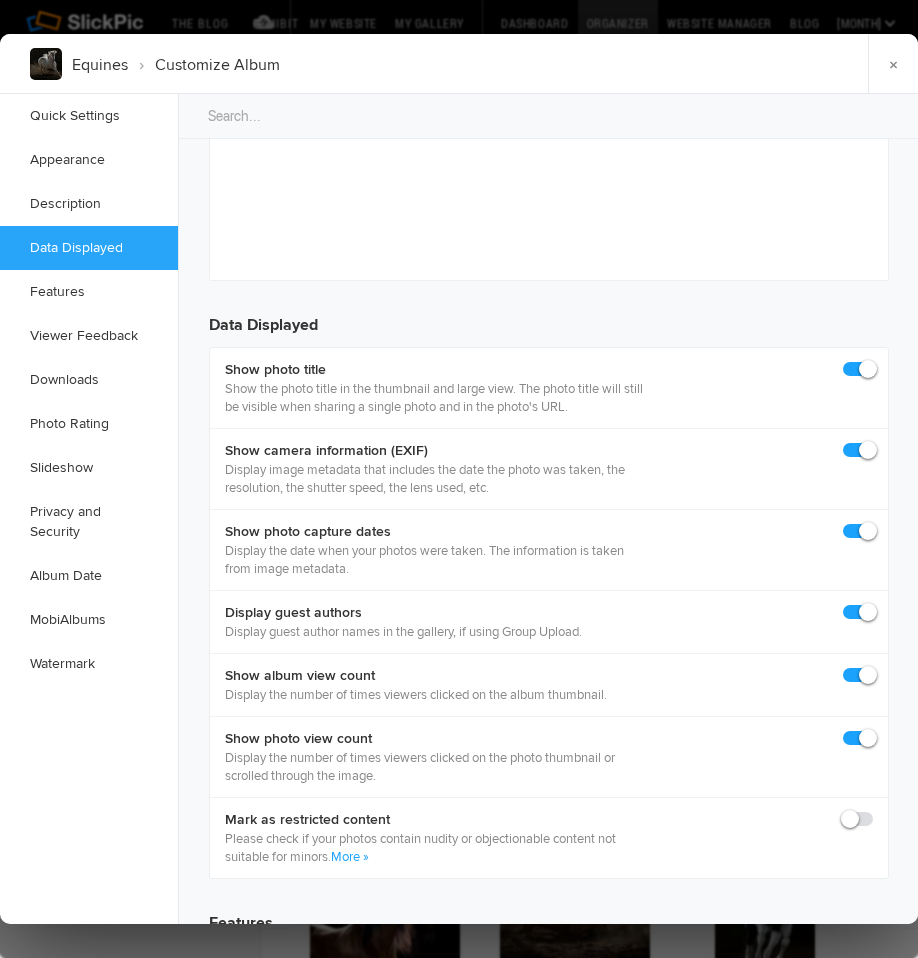 click 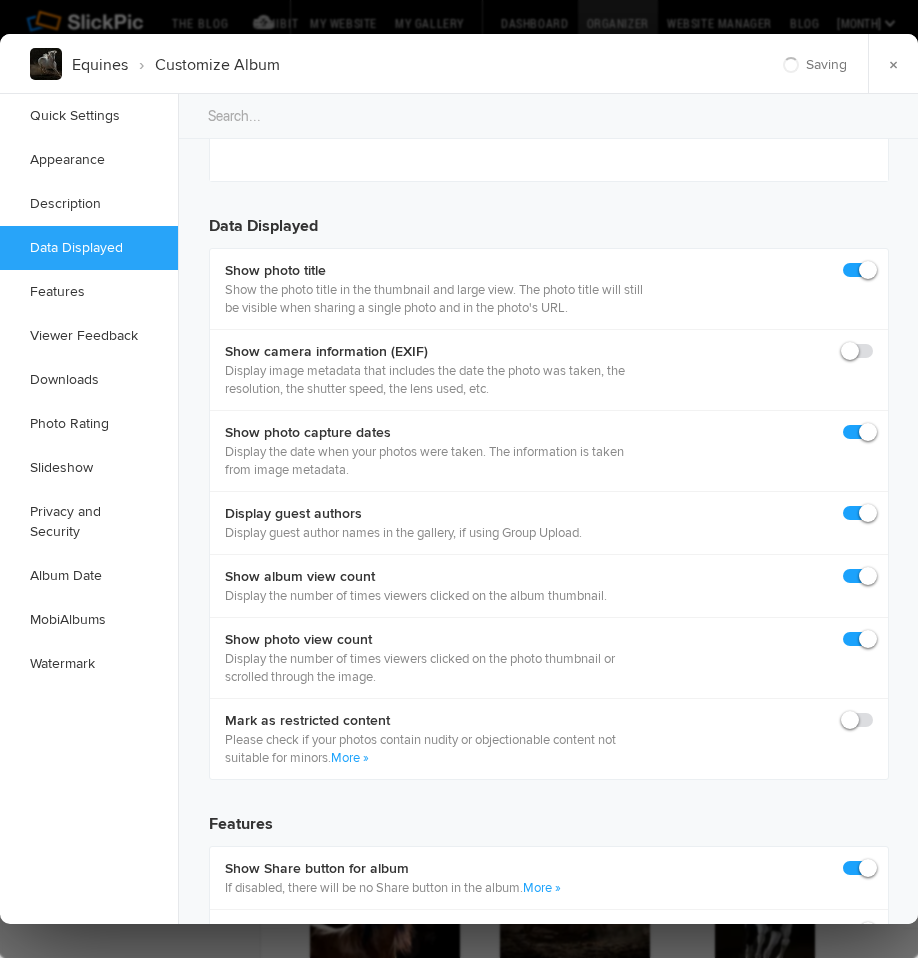 scroll, scrollTop: 1822, scrollLeft: 0, axis: vertical 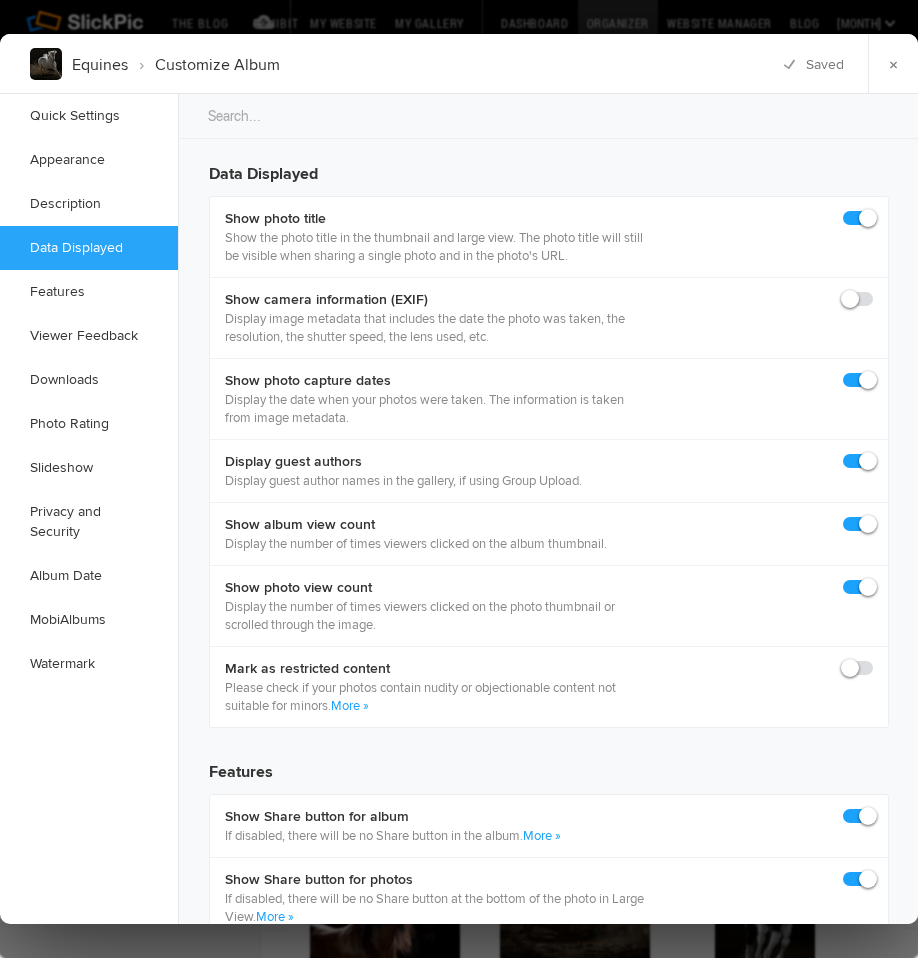click 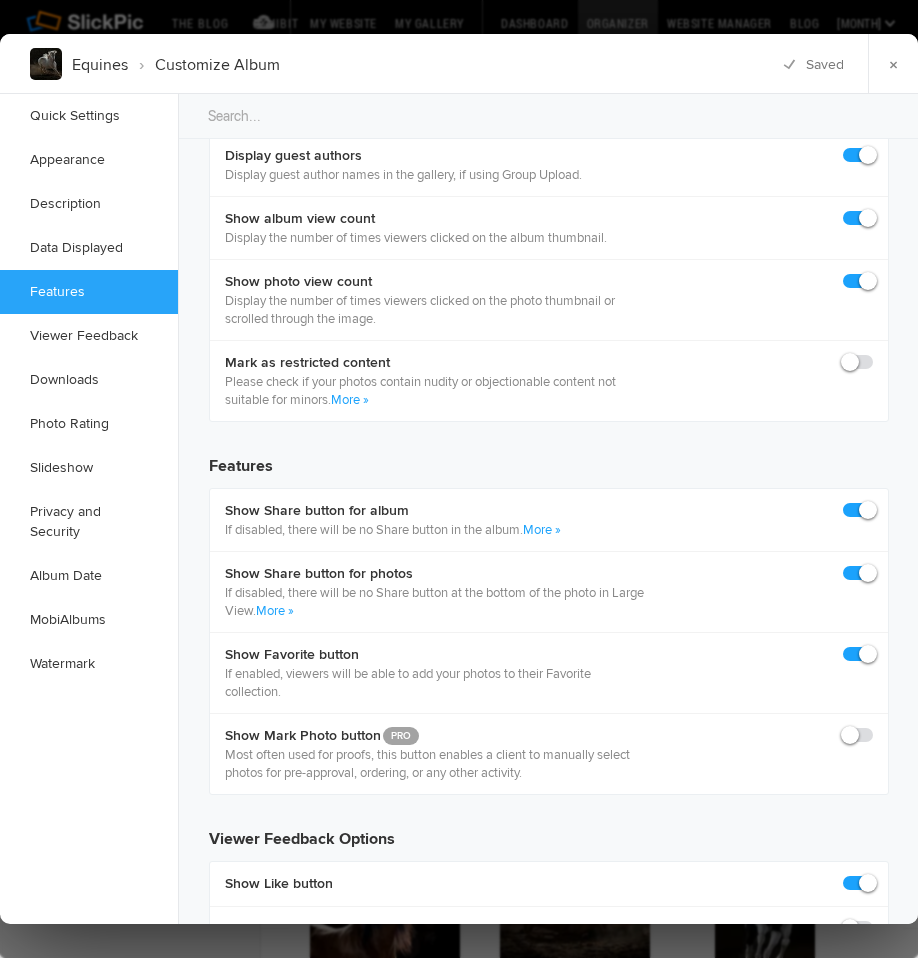 scroll, scrollTop: 2192, scrollLeft: 0, axis: vertical 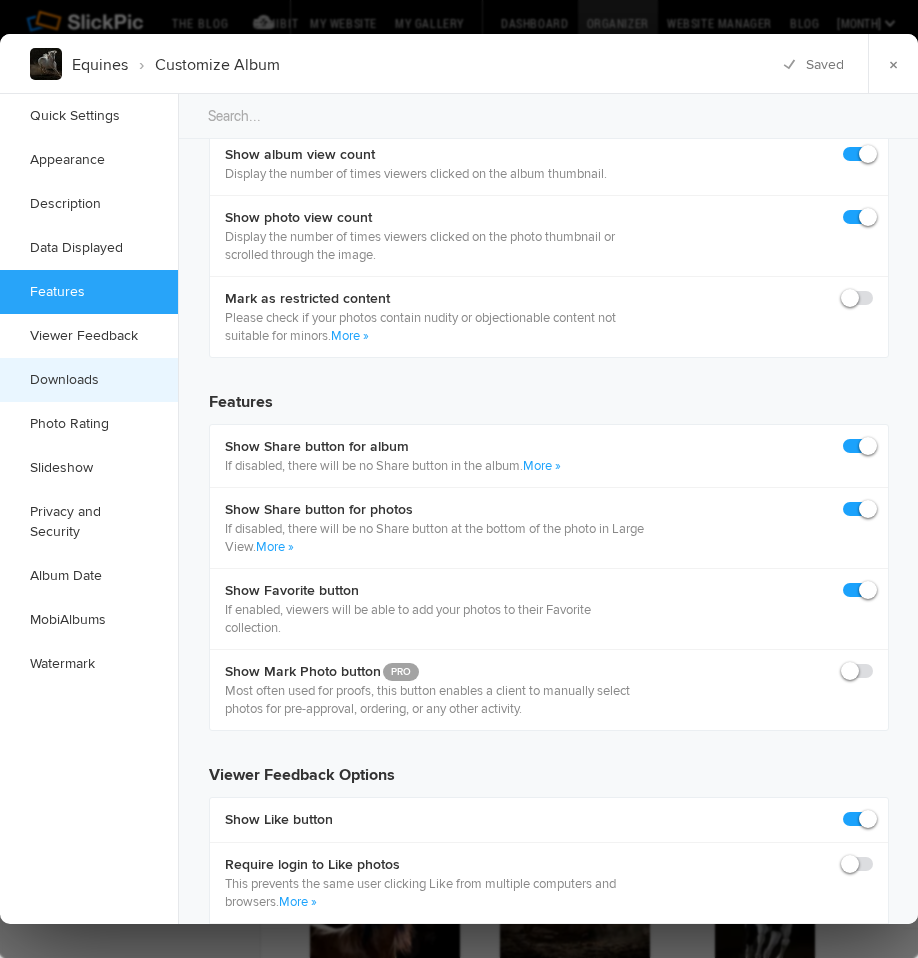 click on "Downloads" 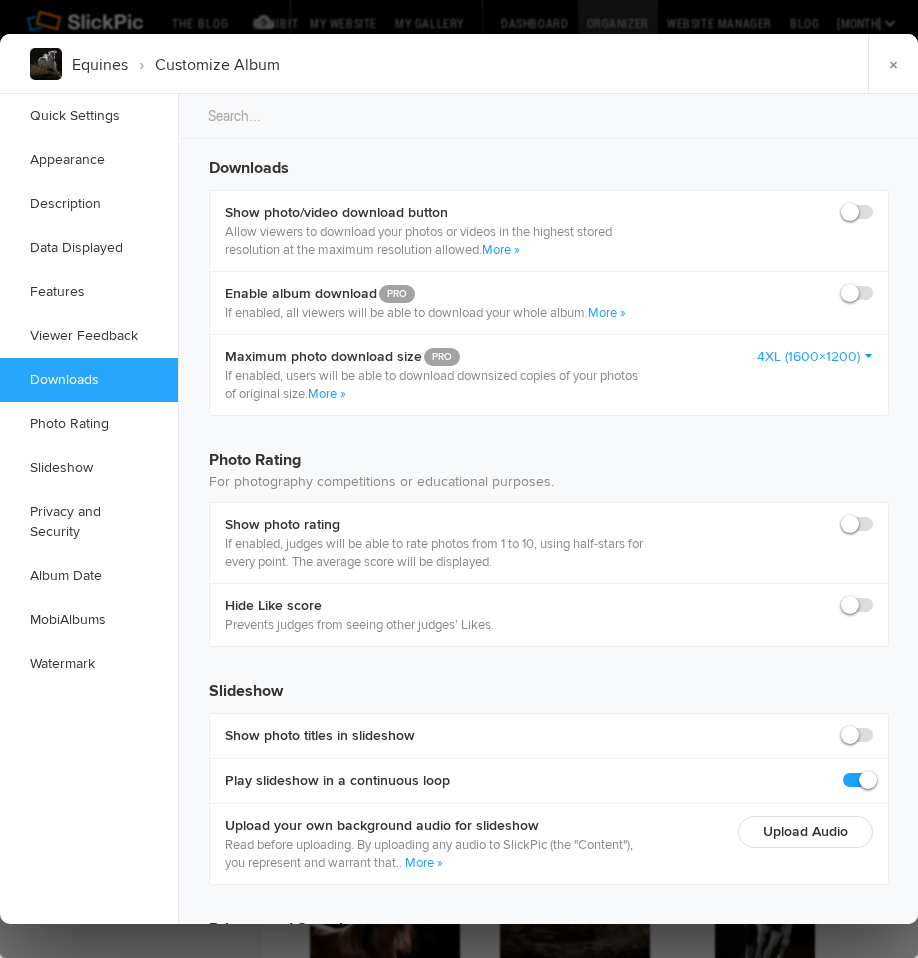 scroll, scrollTop: 3139, scrollLeft: 0, axis: vertical 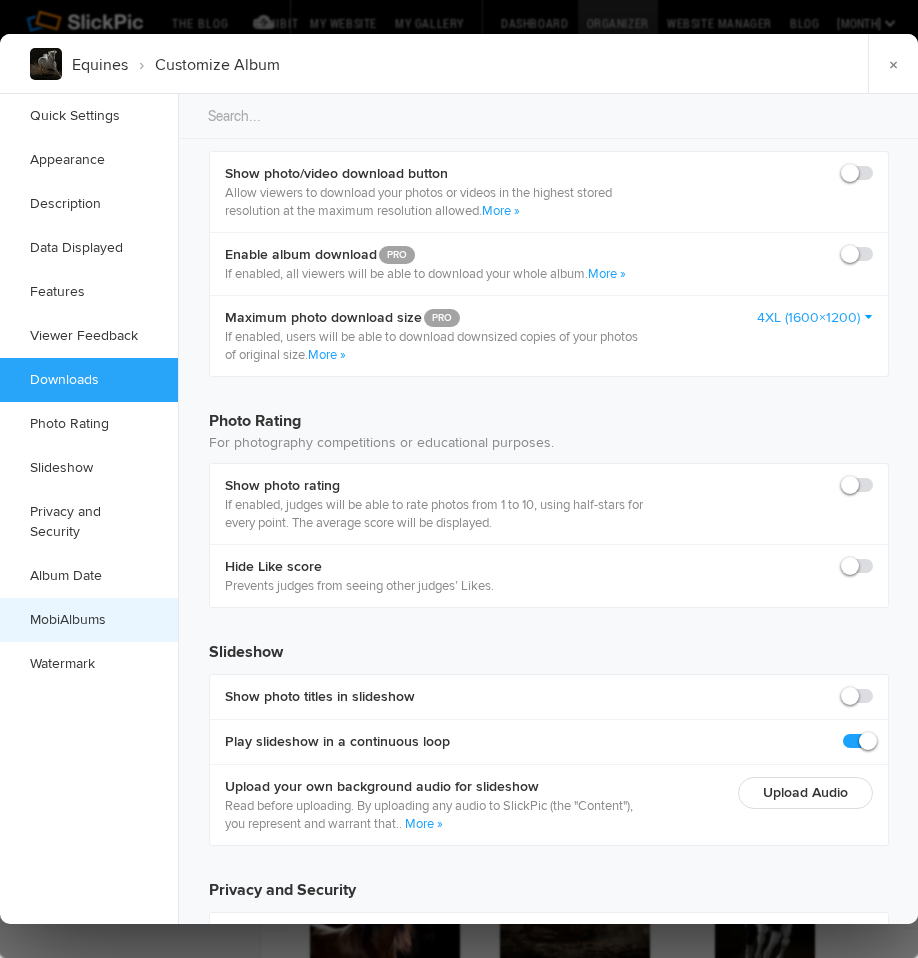 click on "MobiAlbums" 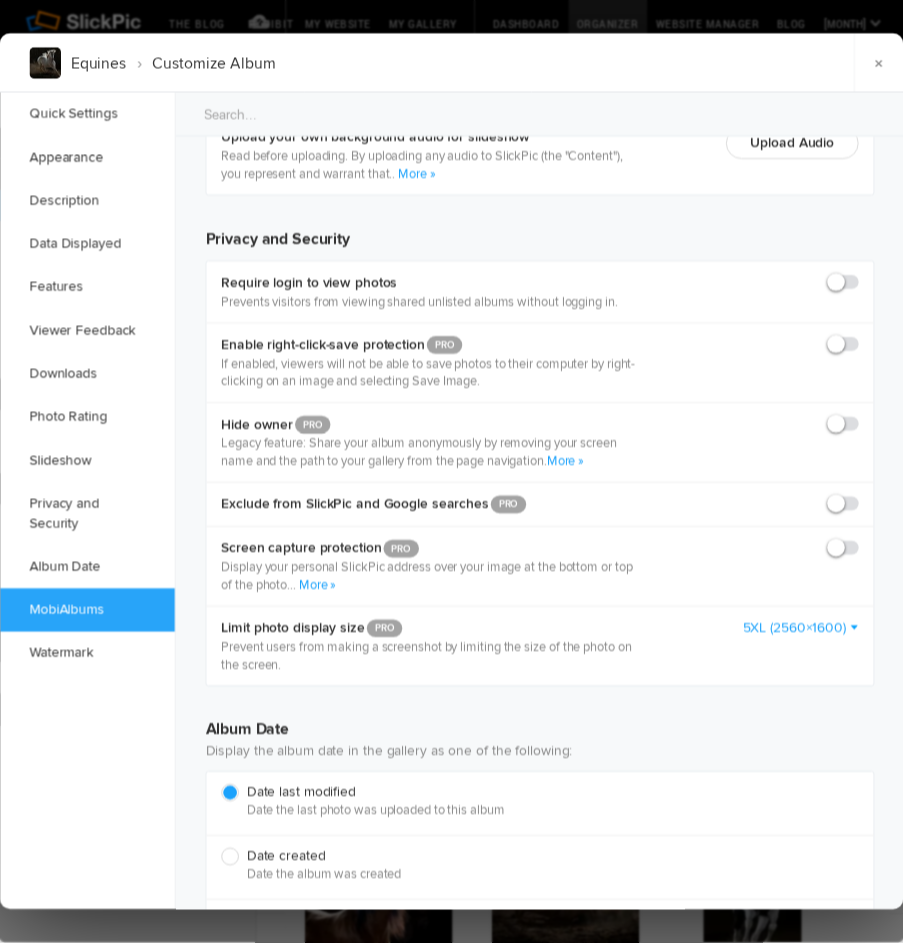 scroll, scrollTop: 4249, scrollLeft: 0, axis: vertical 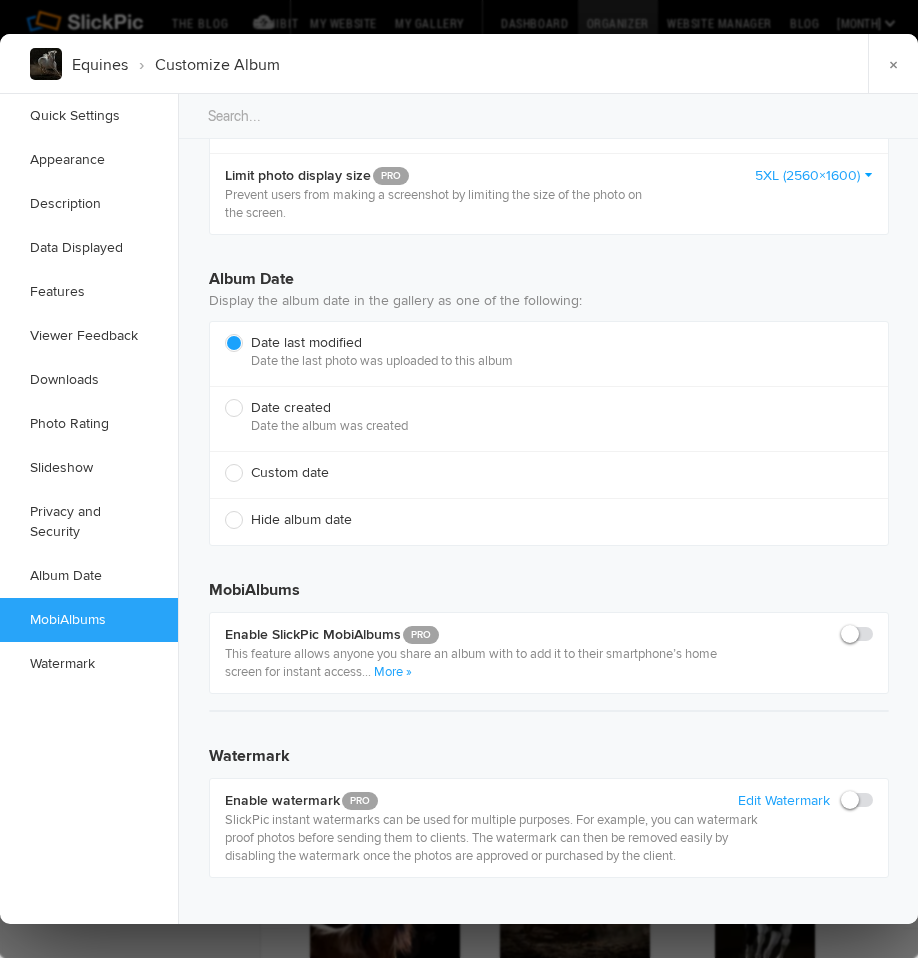 click on "Equines › Customize Album × Saving Saved" 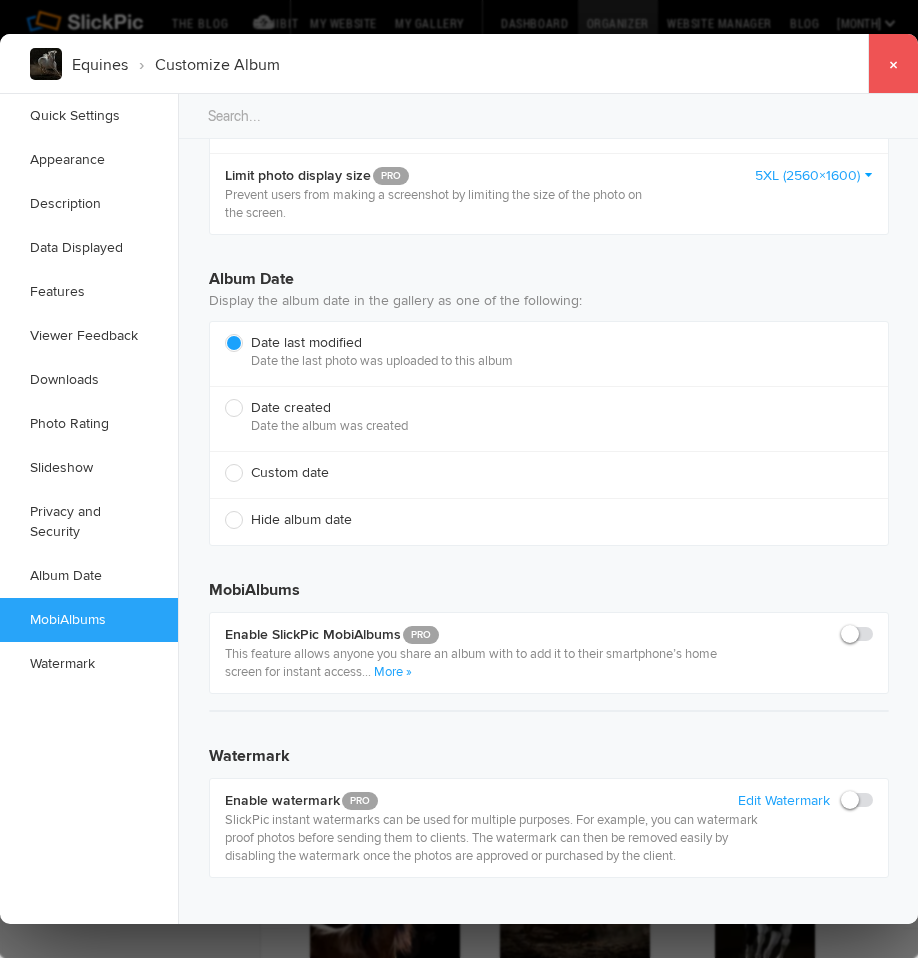 click on "×" 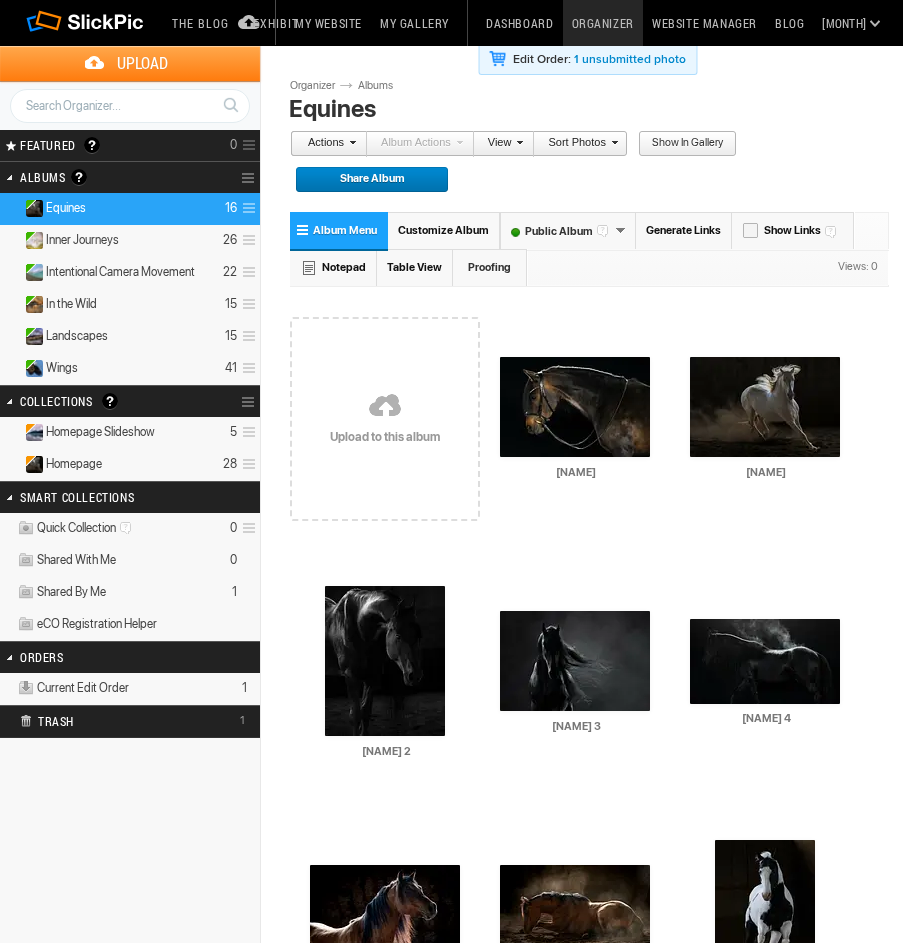 click on "Share Album" at bounding box center [365, 180] 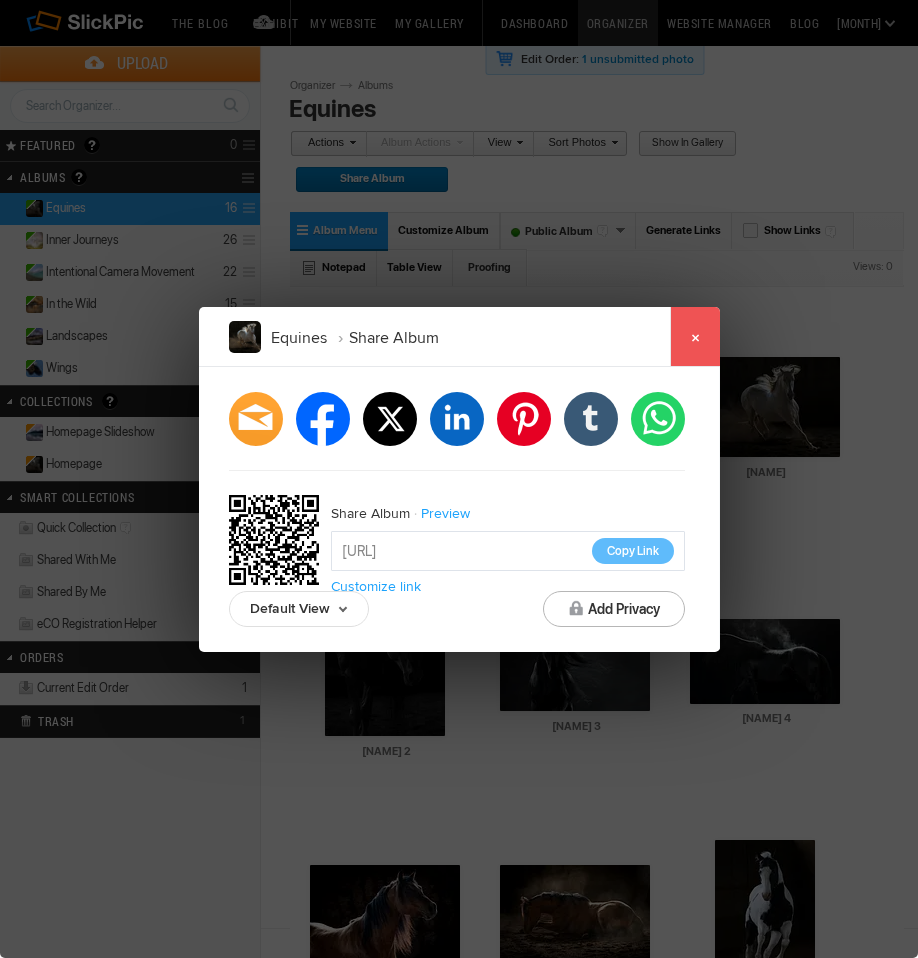click on "×" 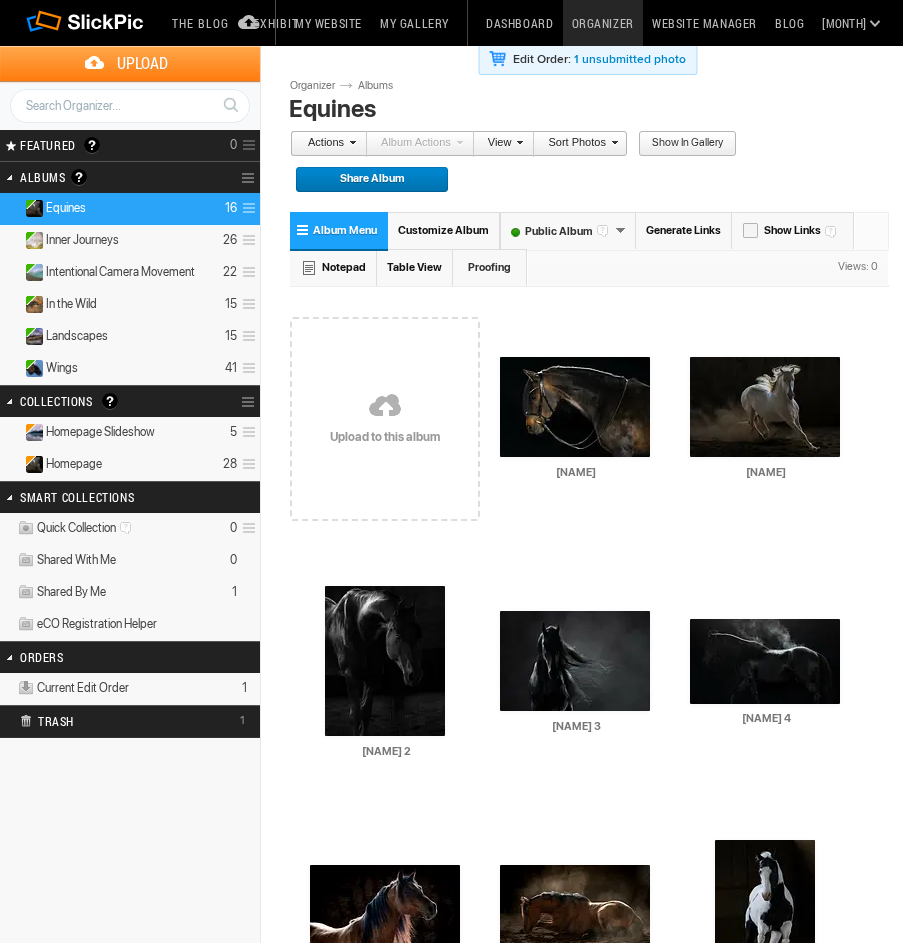 click on "Share Album" at bounding box center [365, 180] 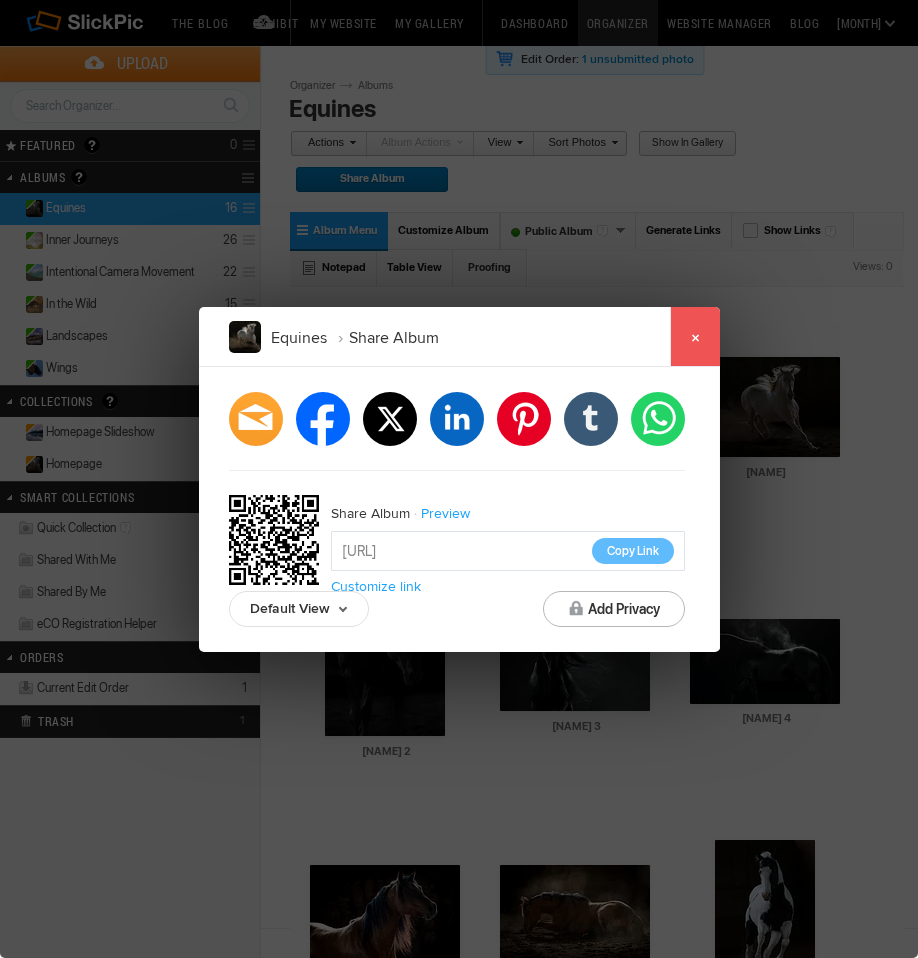 click on "×" 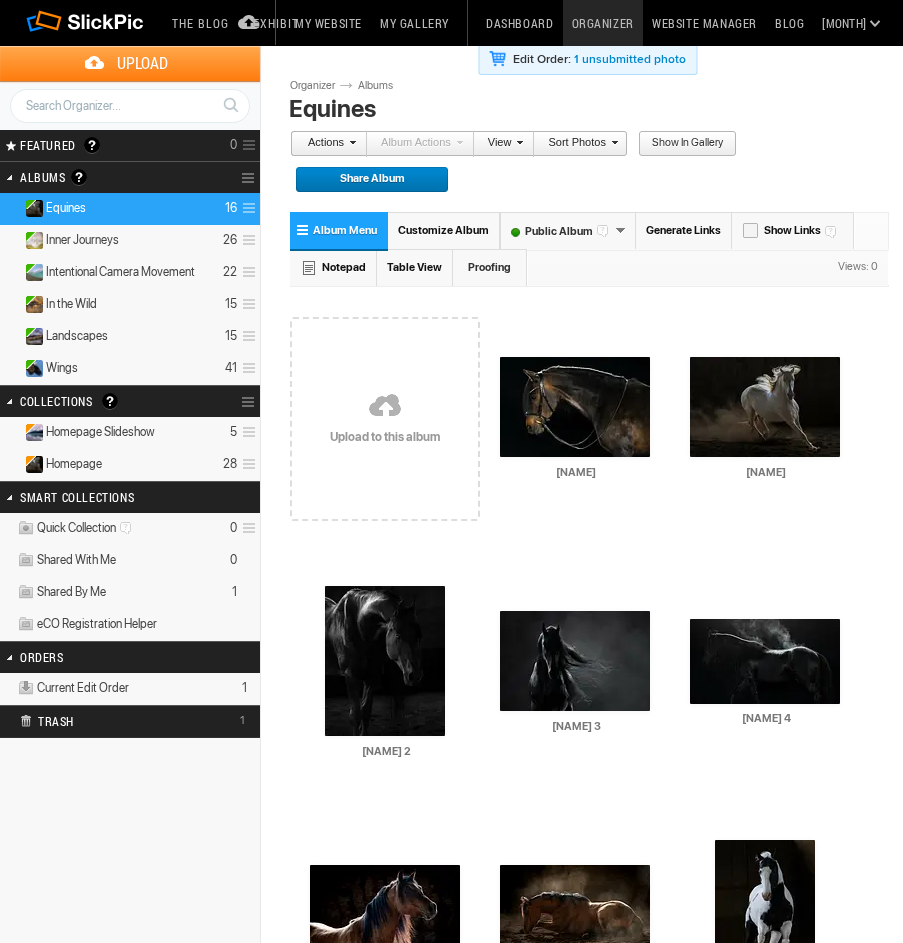 click on "Albums
Albums are your presentation gallery and where your photos and videos are physically stored. SlickPic makes things simple. Upload your photos and videos into Albums and Share them (or your entire gallery) immediately.
Organize photos here, in Organizer. Move them around, drag and drop them from one album to another, create sub-albums inside albums and do more with your photos.
View and showcase your photos in your “Gallery” — find it on the top menu. Share your albums or entire gallery publicly or privately only with the people you want by clicking the green Share button - you can see it now on the right side.
Make sure you learn about privacy. You can make albums Public, Private or Unlisted. Click the Help menu to read more about privacy and other topics." at bounding box center (104, 177) 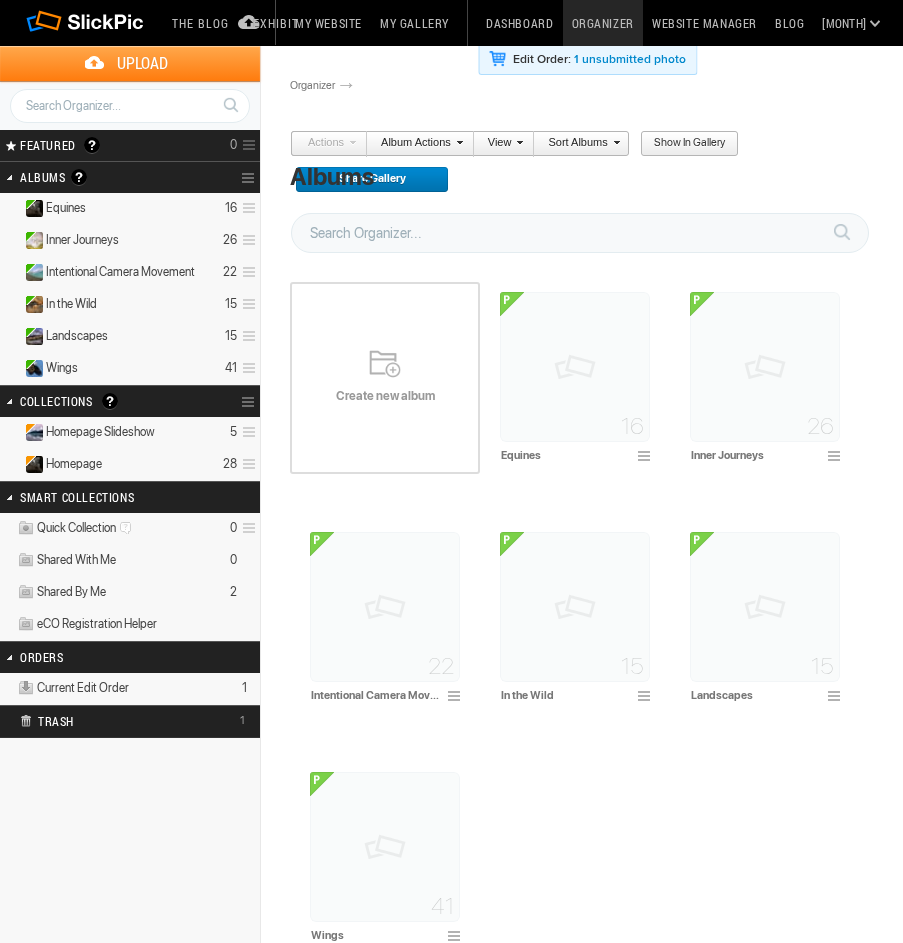 scroll, scrollTop: 0, scrollLeft: 0, axis: both 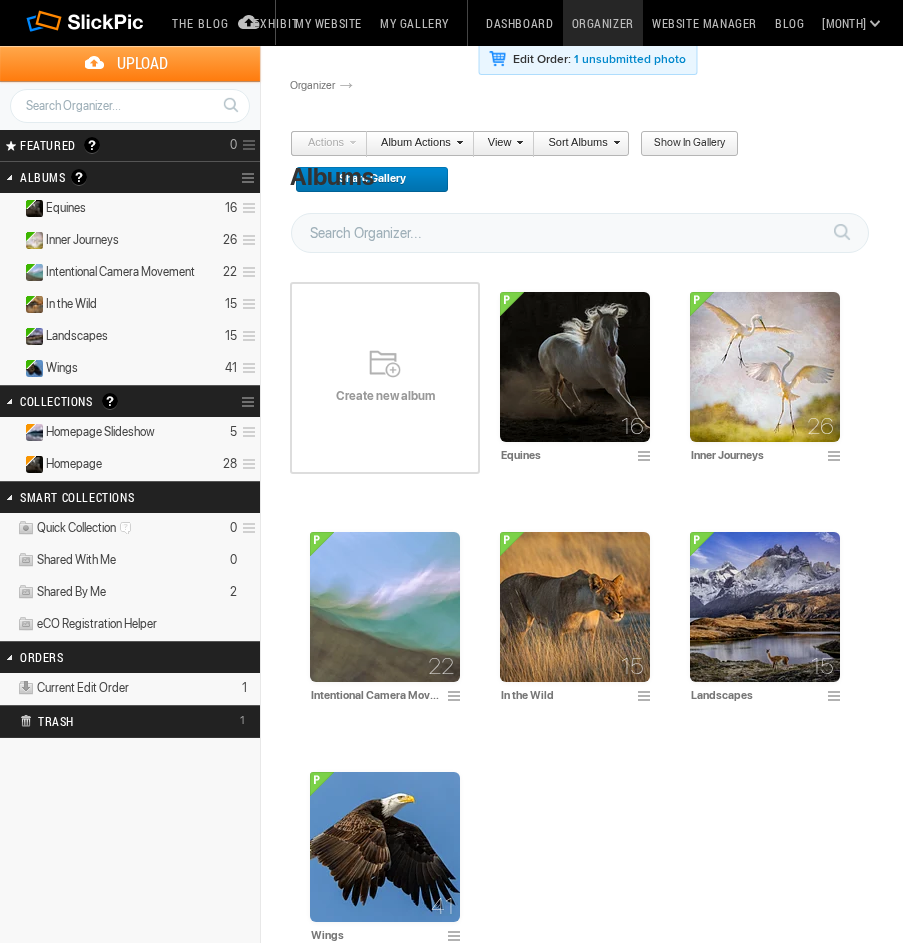 click on "Homepage Slideshow" at bounding box center (100, 432) 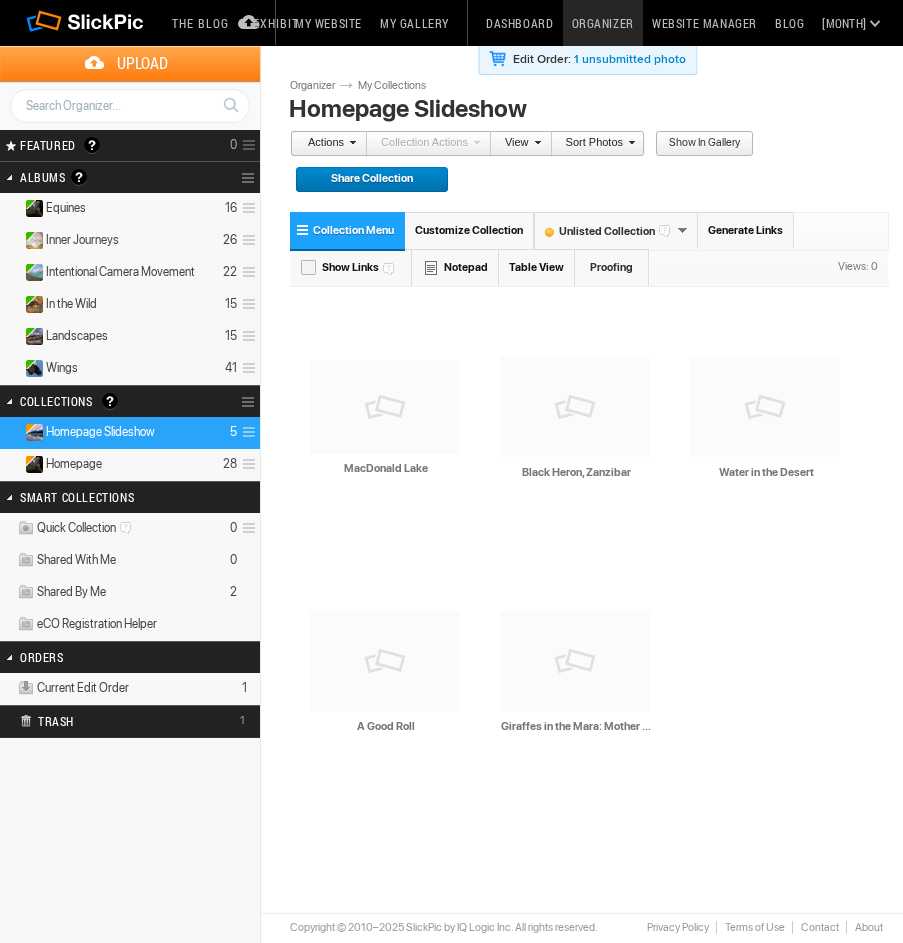 scroll, scrollTop: 0, scrollLeft: 0, axis: both 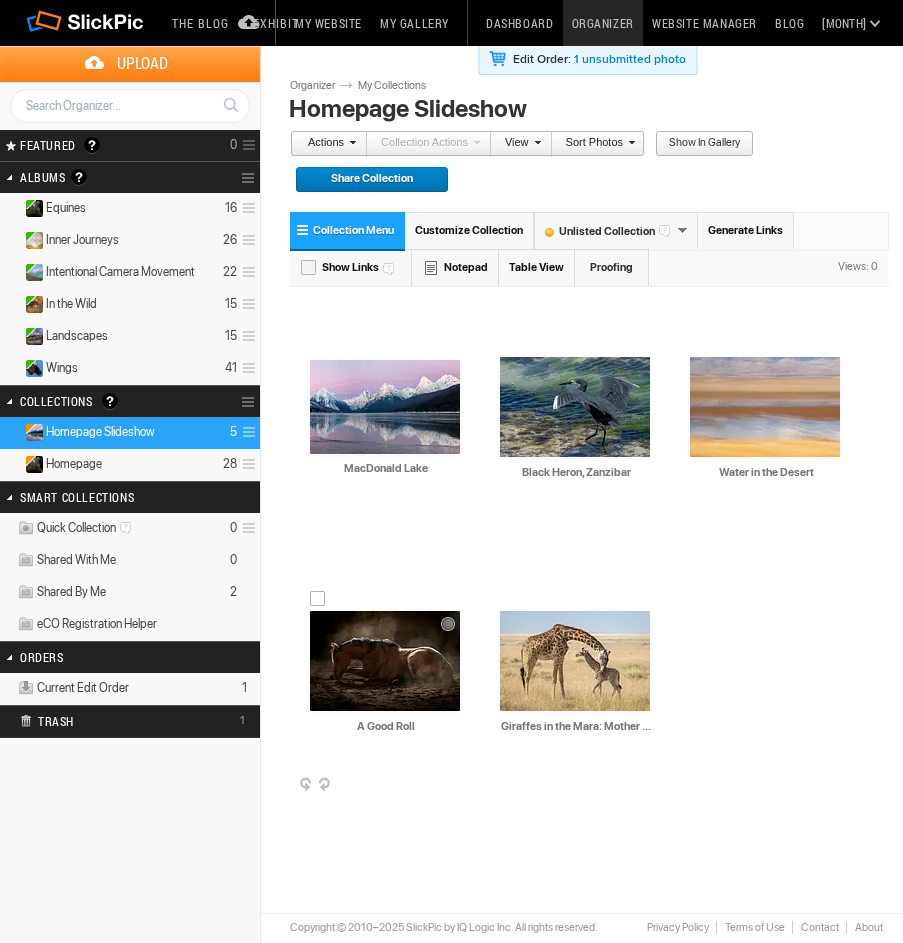 click on "AI A Good Roll
HTML:
Direct:
Forum:
Photo ID:
22671667
More...
Order Print Submit For Edit" at bounding box center (385, 673) 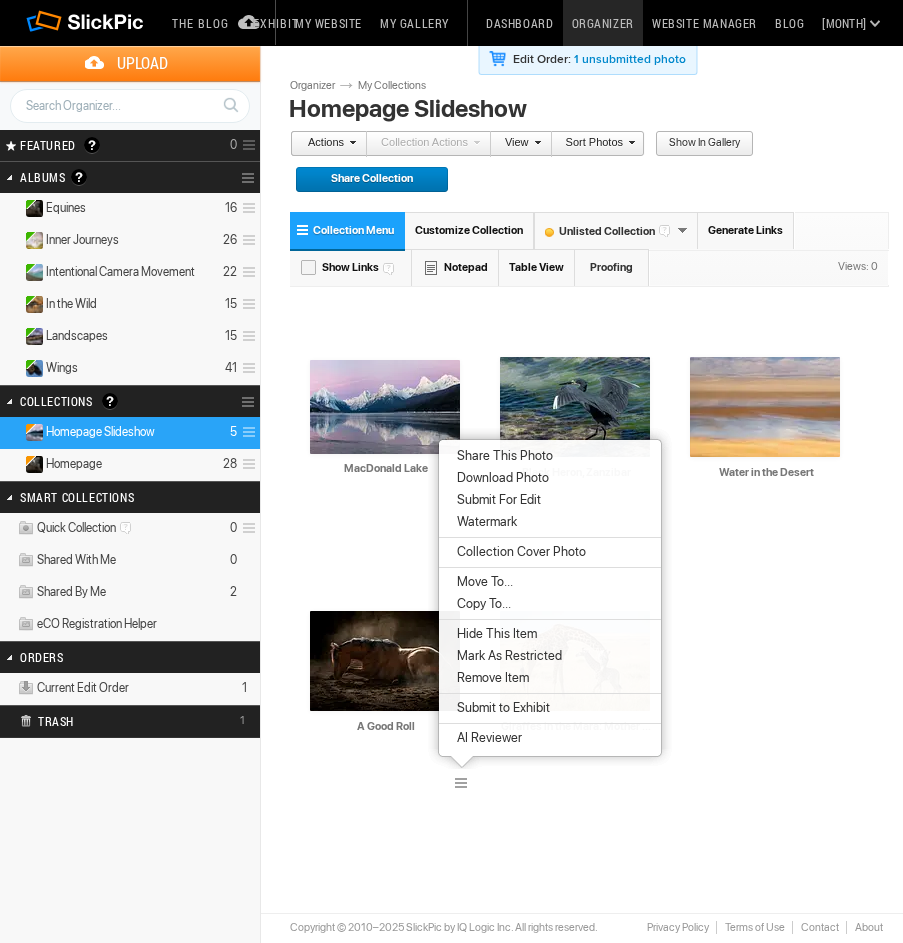 click on "Remove Item" at bounding box center [550, 678] 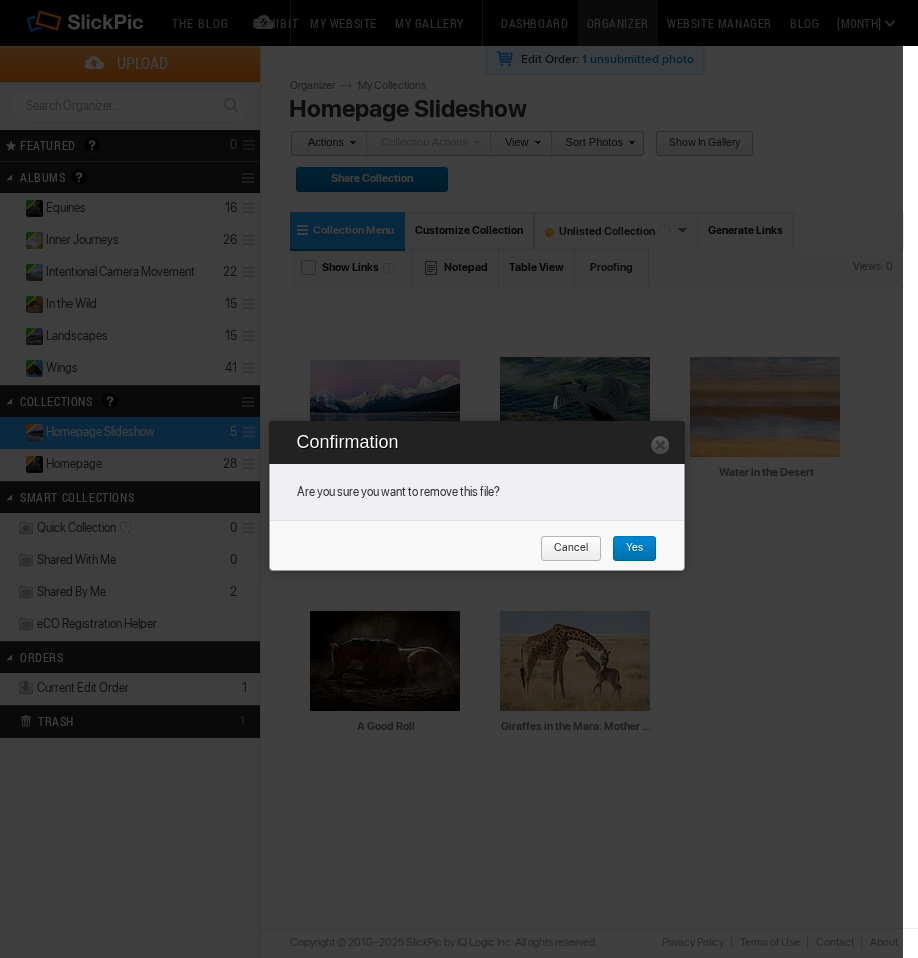click on "Yes" at bounding box center (627, 549) 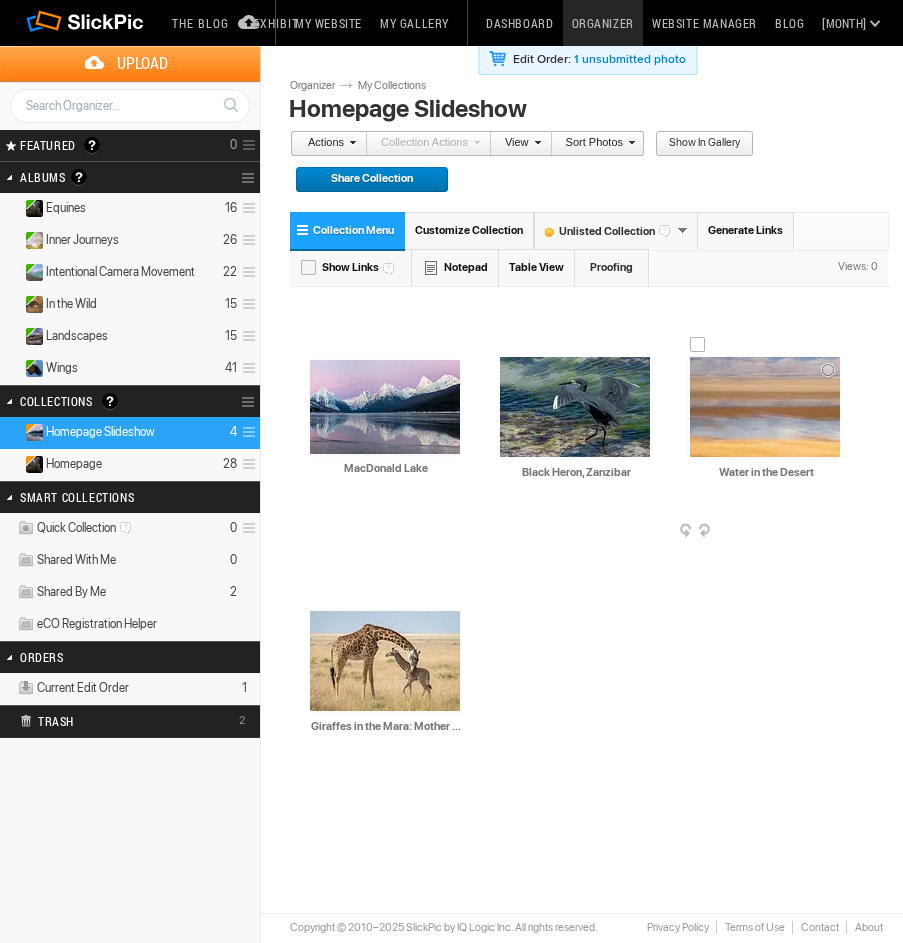 click at bounding box center (844, 532) 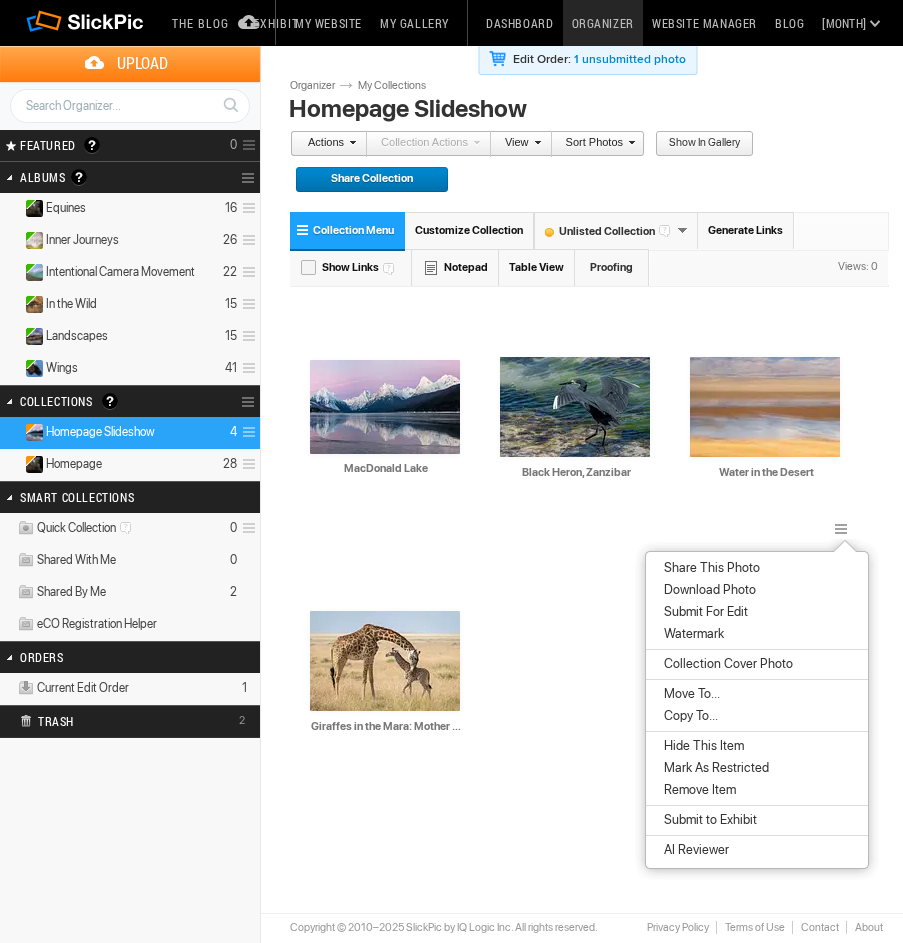 click on "Remove Item" at bounding box center (697, 790) 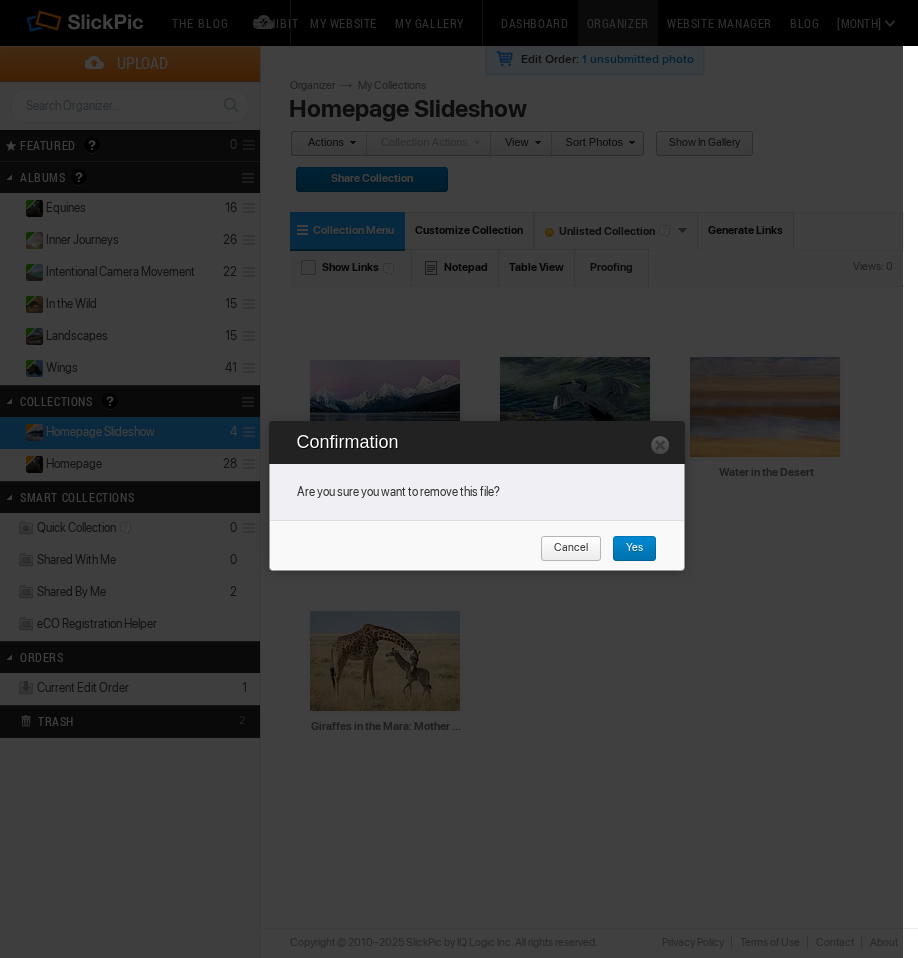 click on "Yes" at bounding box center [627, 549] 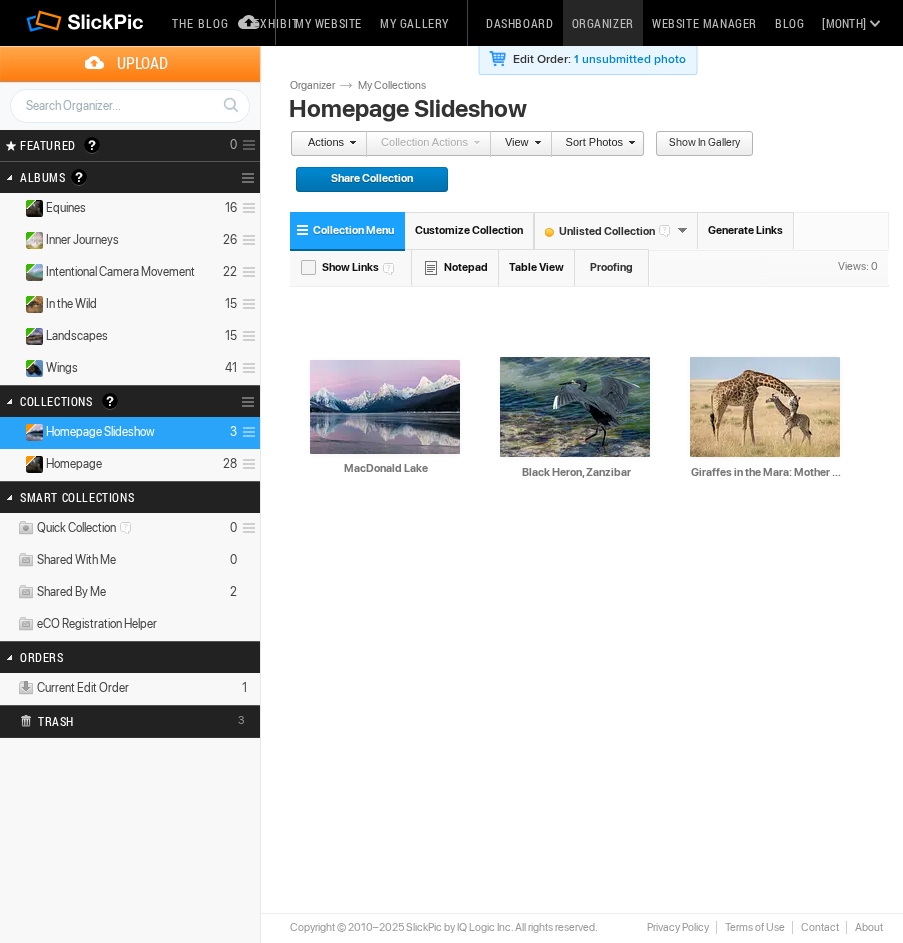 click on "FEATURED
Visible Invisible
Your Featured Gallery is the place to showcase the very best photos from your public albums.  Here you can even display photos from your Unlisted albums.
Benefits of the Featured Gallery:
It shows all of your best photos in one place, it’s a mini-portfolio for your gallery!
It’s good for SEO (Search Engine Optimization)
It might be accepted to the SlickPic Exhibit: SlickPic's team of curators look through your Featured Gallery and might even add a photo that they love to be displayed on the SlickPic Exhibit. These selected photos might also be displayed on SlickPic social media accounts like Facebook, Instagram, etc with photo credits to you. That provides you SEO "backlink".  Please see Terms of Use.
0" at bounding box center (130, 145) 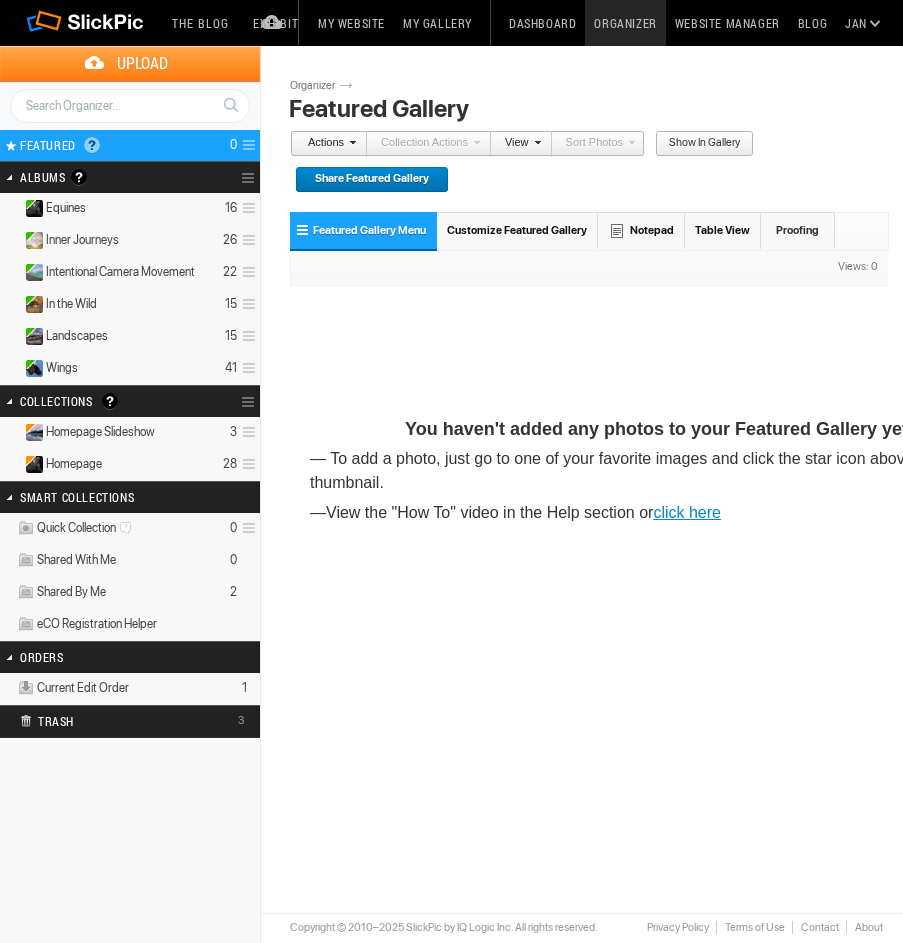 scroll, scrollTop: 0, scrollLeft: 0, axis: both 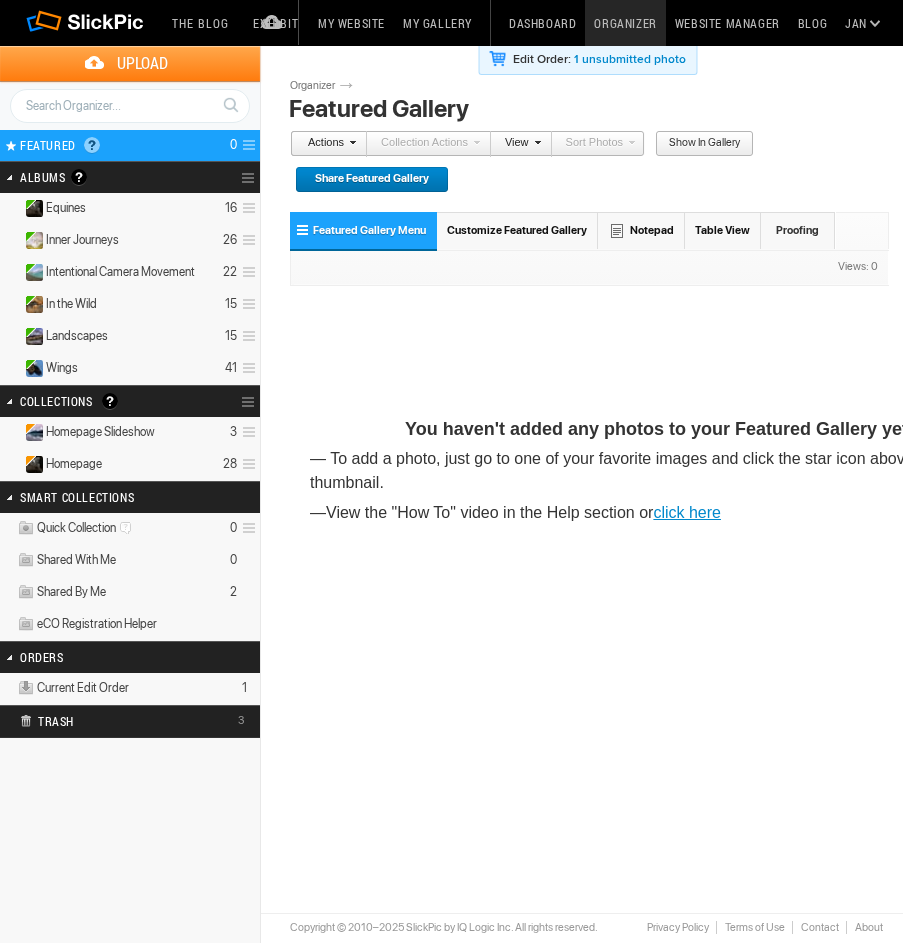 click on "Albums
Albums are your presentation gallery and where your photos and videos are physically stored. SlickPic makes things simple. Upload your photos and videos into Albums and Share them (or your entire gallery) immediately.
Organize photos here, in Organizer. Move them around, drag and drop them from one album to another, create sub-albums inside albums and do more with your photos.
View and showcase your photos in your “Gallery” — find it on the top menu. Share your albums or entire gallery publicly or privately only with the people you want by clicking the green Share button - you can see it now on the right side.
Make sure you learn about privacy. You can make albums Public, Private or Unlisted. Click the Help menu to read more about privacy and other topics." at bounding box center (104, 177) 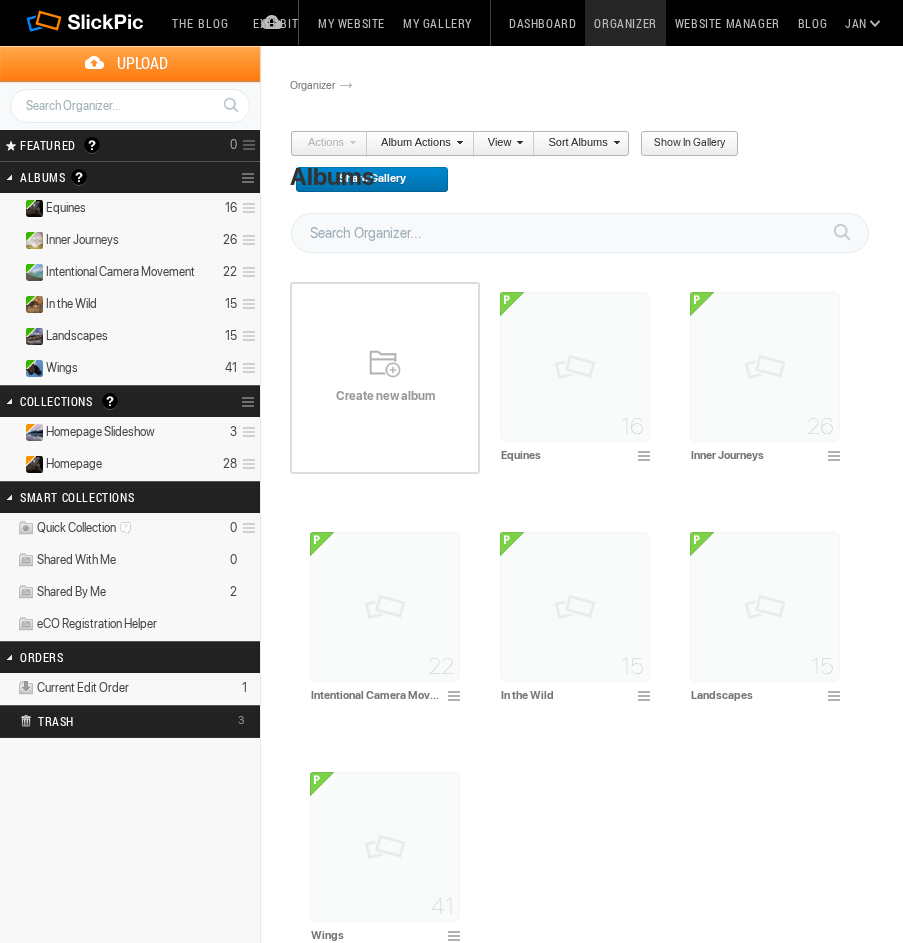 scroll, scrollTop: 0, scrollLeft: 0, axis: both 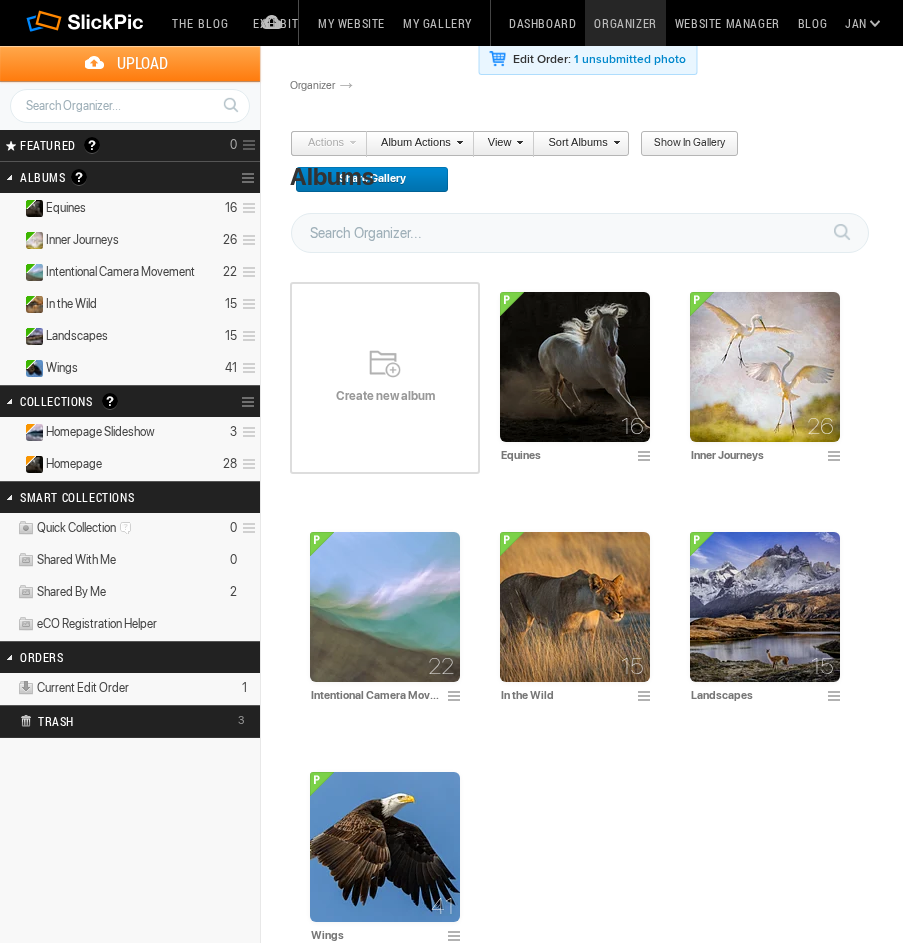 click on "Actions Album Actions Actions View Sort Albums
Show in Gallery
Share Album
Share Gallery" at bounding box center [580, 167] 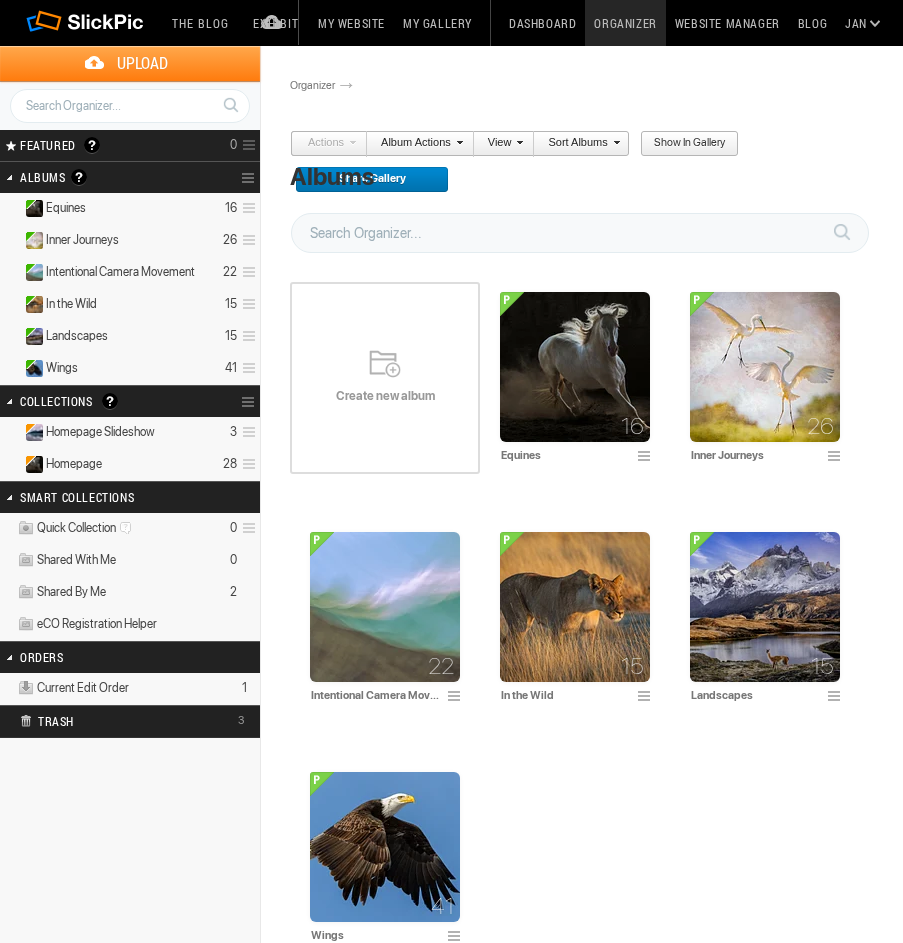 scroll, scrollTop: 0, scrollLeft: 0, axis: both 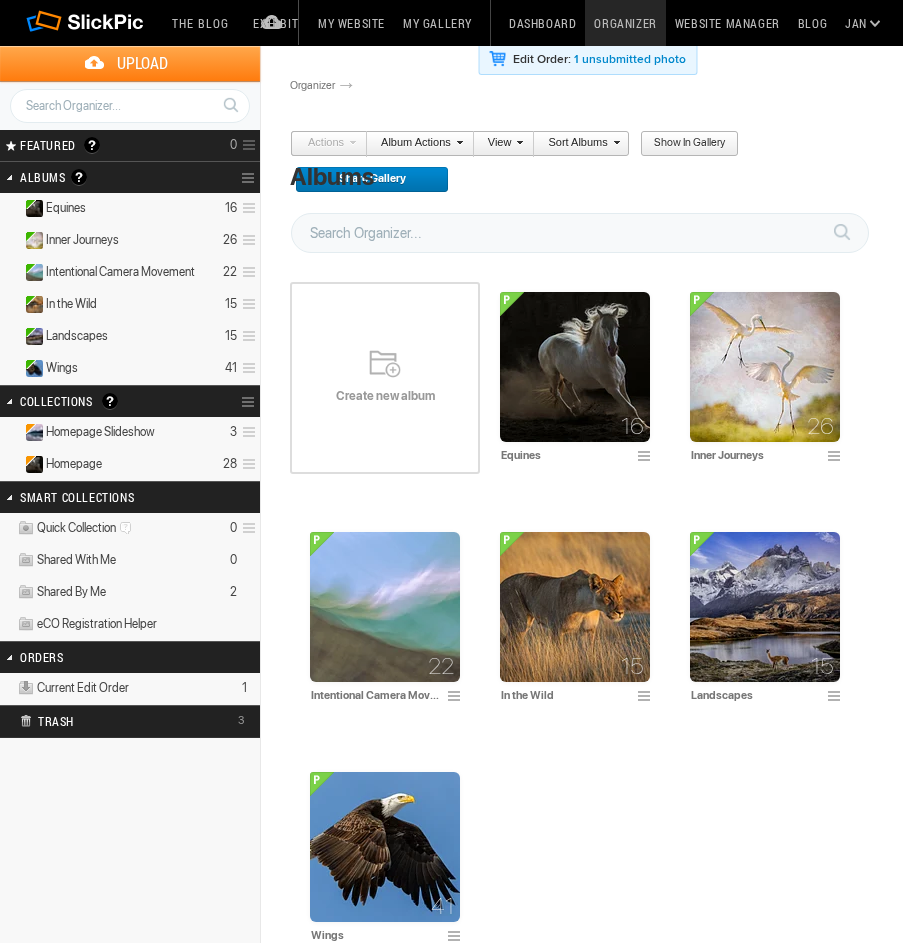 click on "Actions Album Actions Actions View Sort Albums
Show in Gallery
Share Album
Share Gallery" at bounding box center (580, 167) 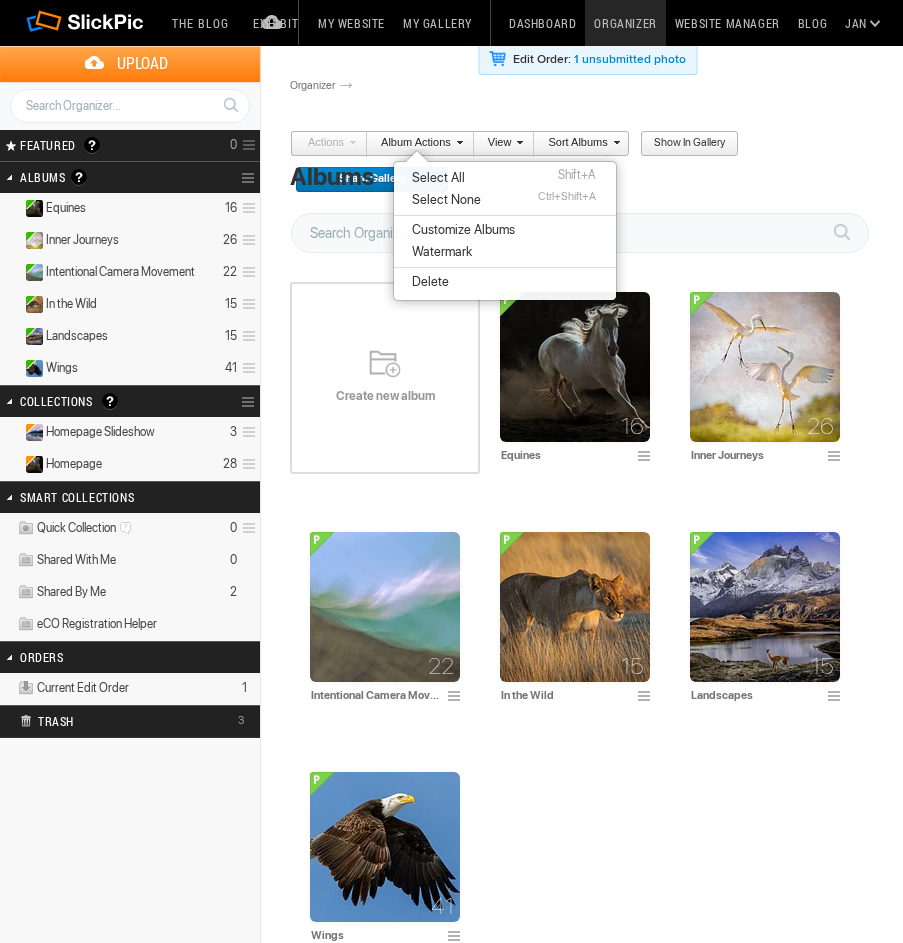 click on "Actions Album Actions Actions View Sort Albums
Show in Gallery
Share Album
Share Gallery" at bounding box center [580, 167] 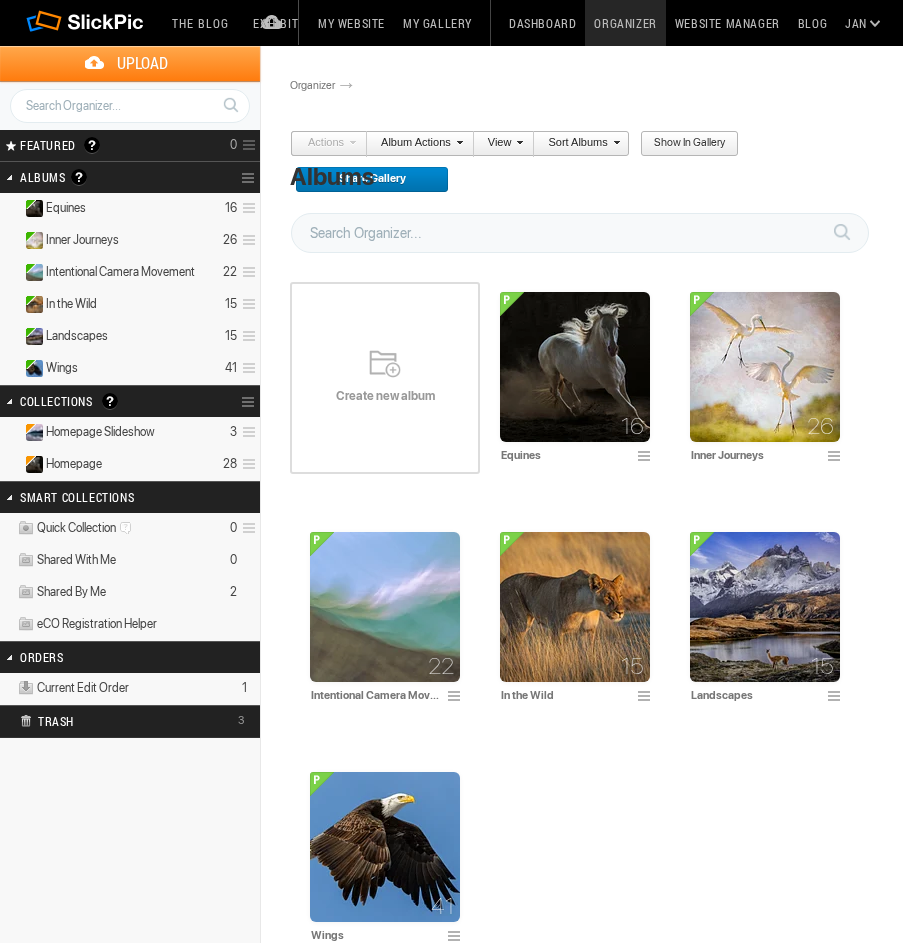 scroll, scrollTop: 0, scrollLeft: 0, axis: both 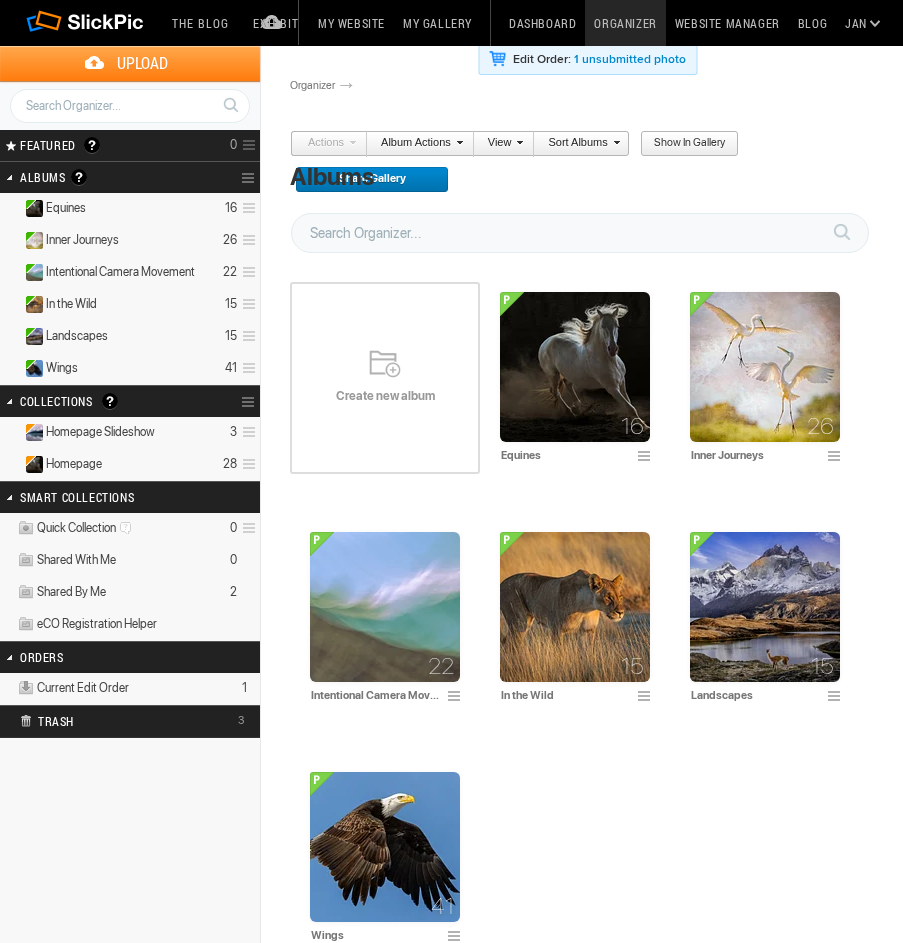click on "Albums
Albums are your presentation gallery and where your photos and videos are physically stored. SlickPic makes things simple. Upload your photos and videos into Albums and Share them (or your entire gallery) immediately.
Organize photos here, in Organizer. Move them around, drag and drop them from one album to another, create sub-albums inside albums and do more with your photos.
View and showcase your photos in your “Gallery” — find it on the top menu. Share your albums or entire gallery publicly or privately only with the people you want by clicking the green Share button - you can see it now on the right side.
Make sure you learn about privacy. You can make albums Public, Private or Unlisted. Click the Help menu to read more about privacy and other topics." at bounding box center (104, 177) 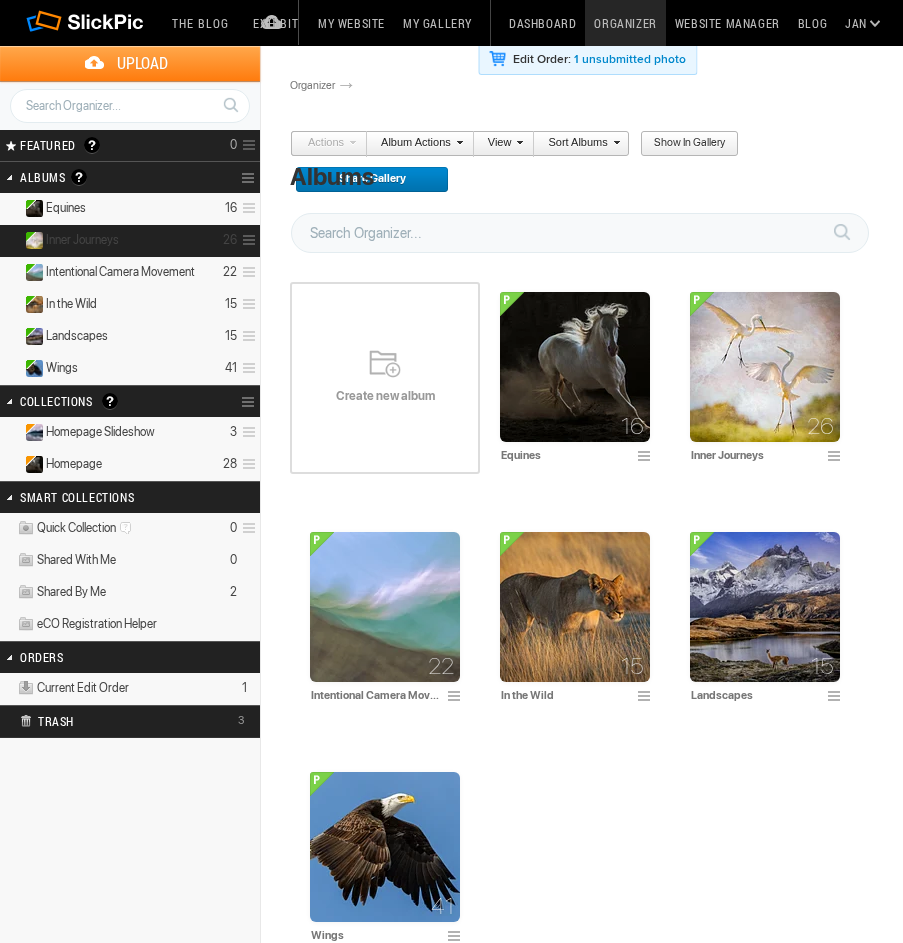 scroll, scrollTop: 0, scrollLeft: 0, axis: both 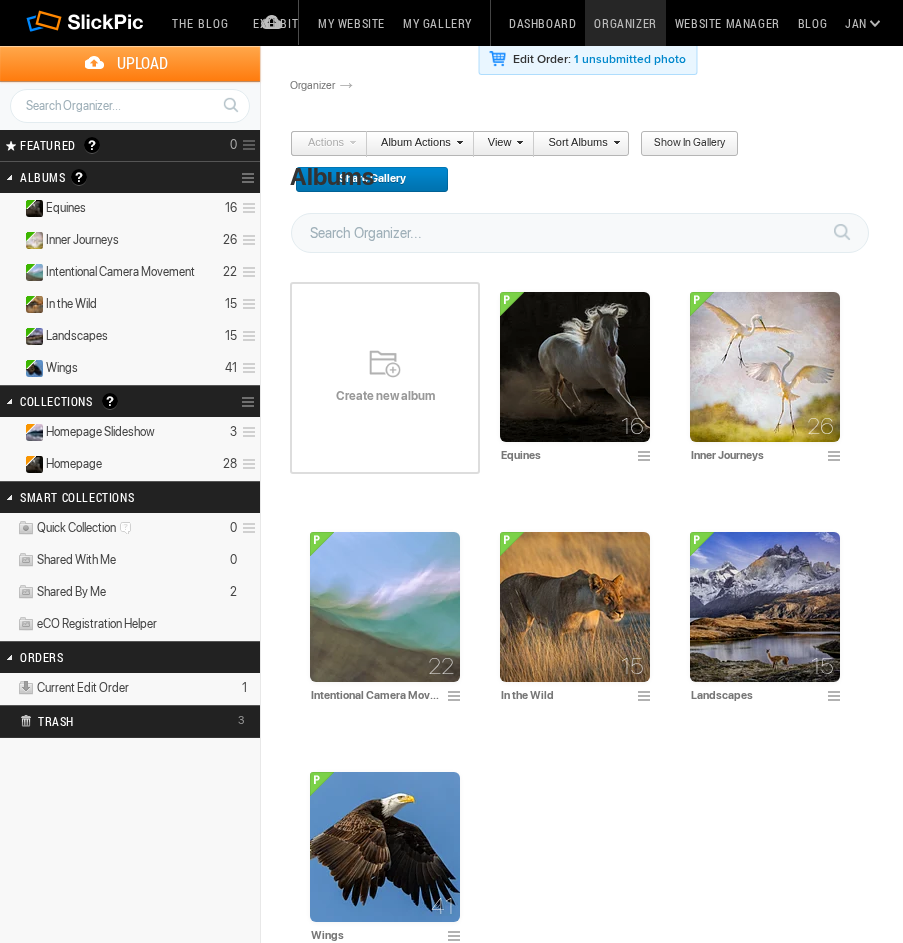 click on "Album Actions" at bounding box center (415, 144) 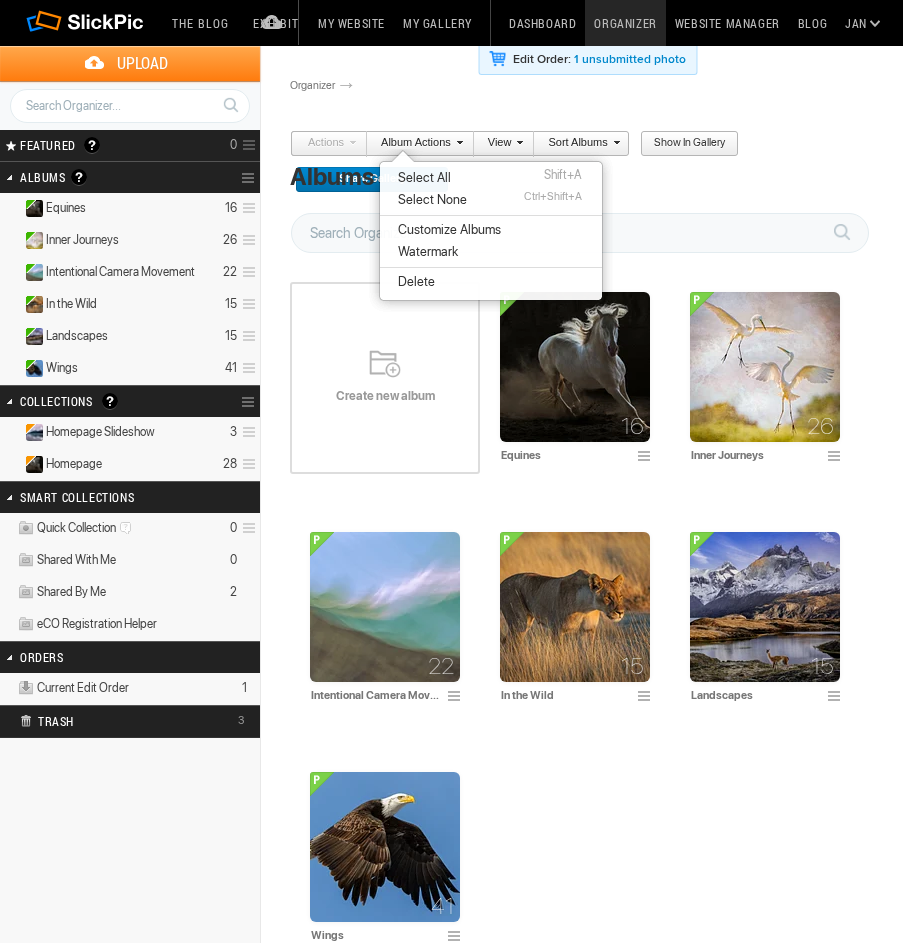 click on "Actions Album Actions Actions View Sort Albums
Show in Gallery
Share Album
Share Gallery" at bounding box center [580, 167] 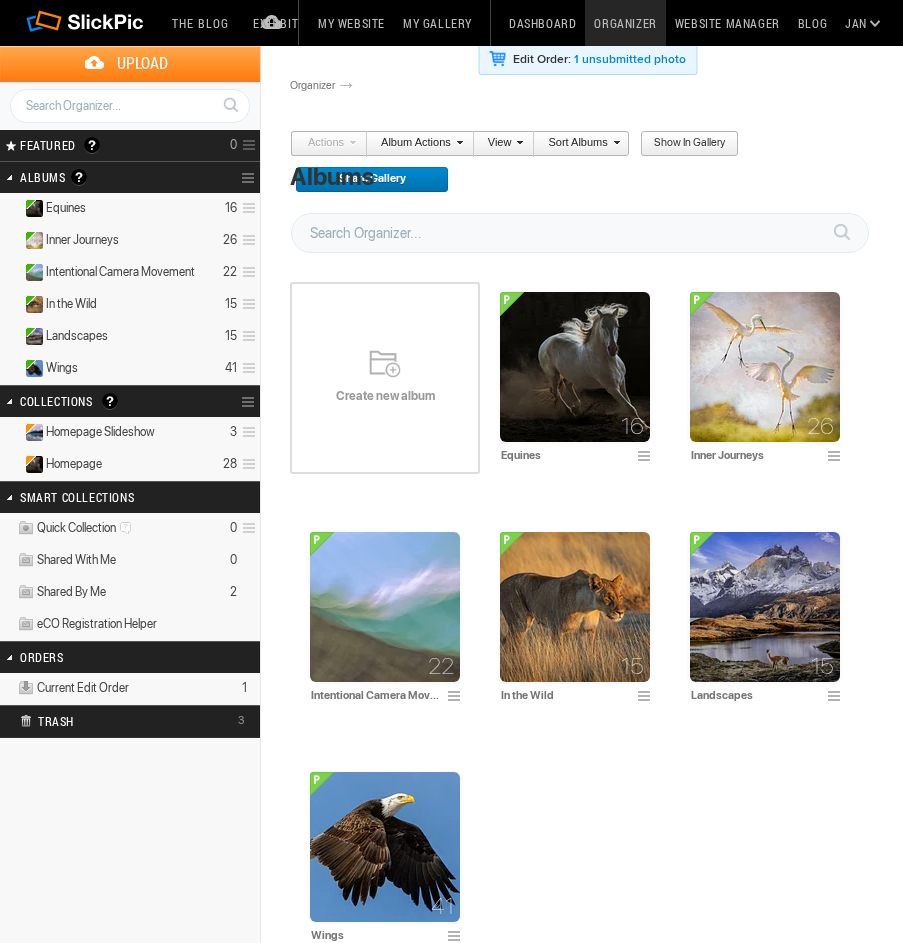 click on "Share Gallery" at bounding box center (365, 180) 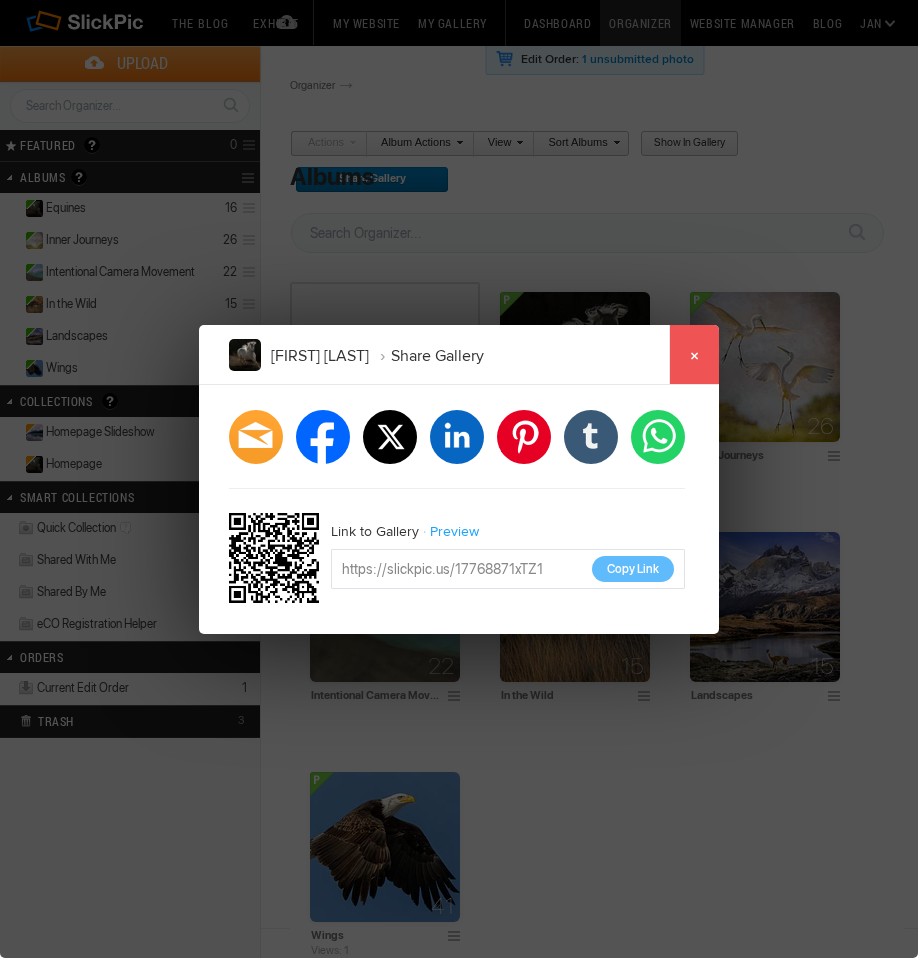 click on "×" 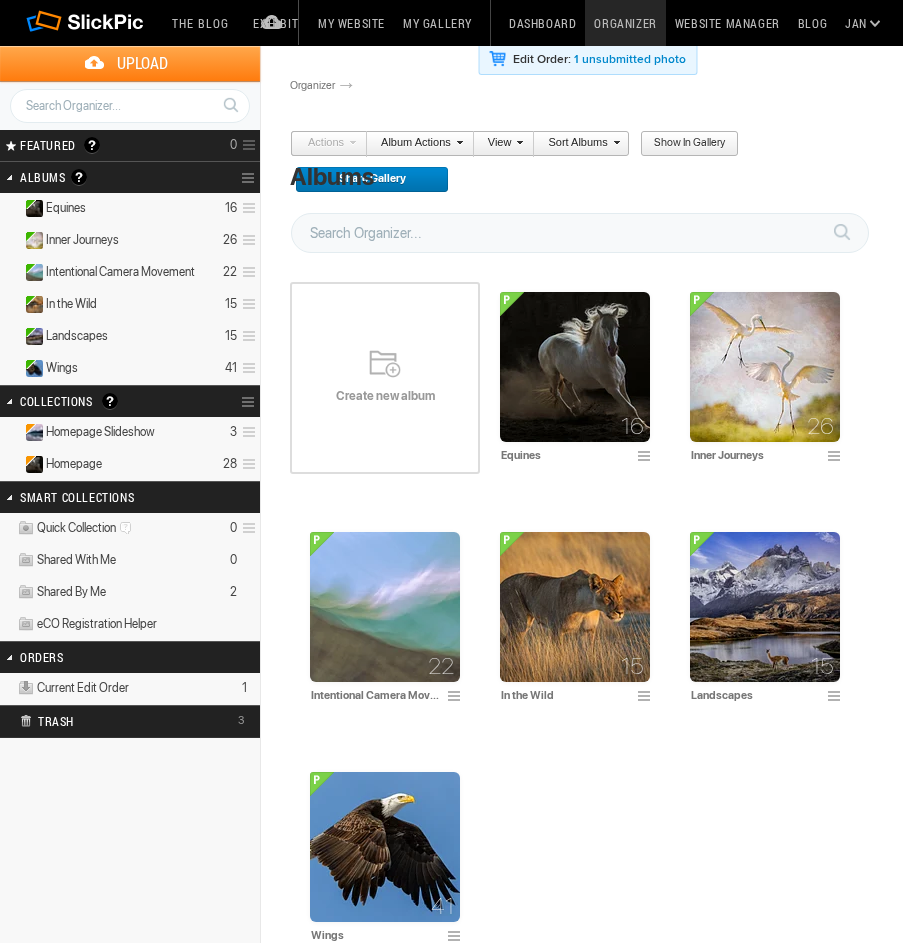 click on "1 unsubmitted photo" at bounding box center (630, 59) 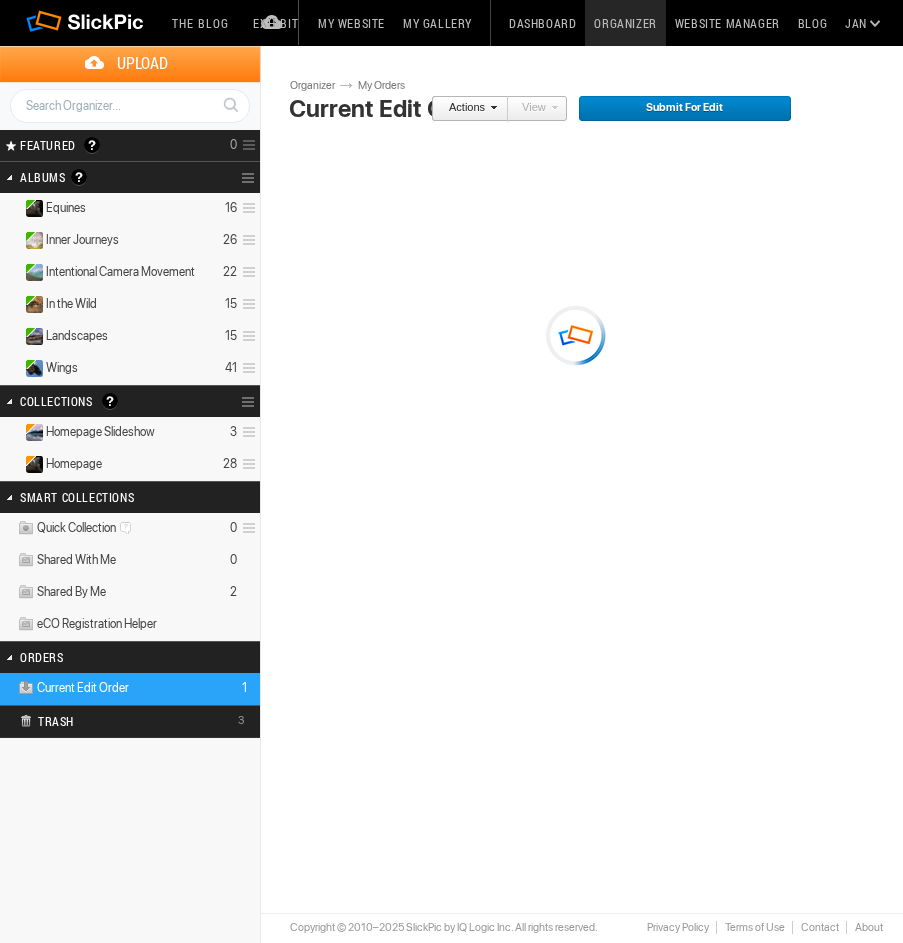 scroll, scrollTop: 0, scrollLeft: 0, axis: both 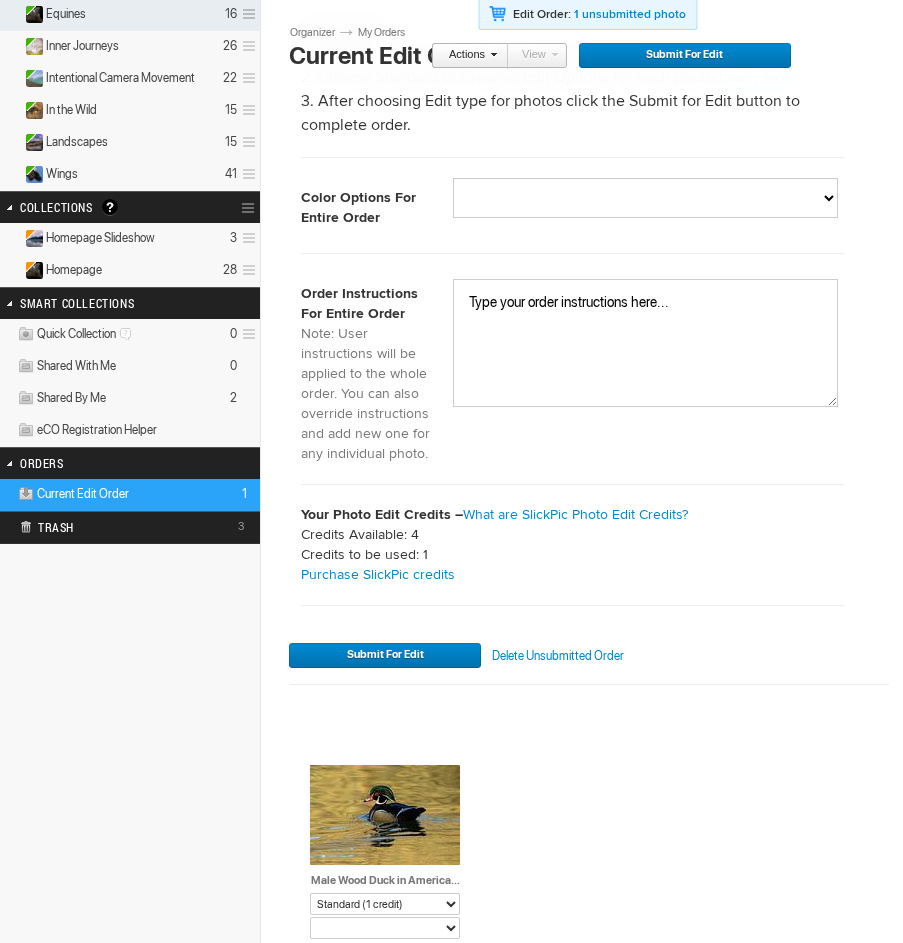 click on "Delete Unsubmitted Order" at bounding box center [553, 656] 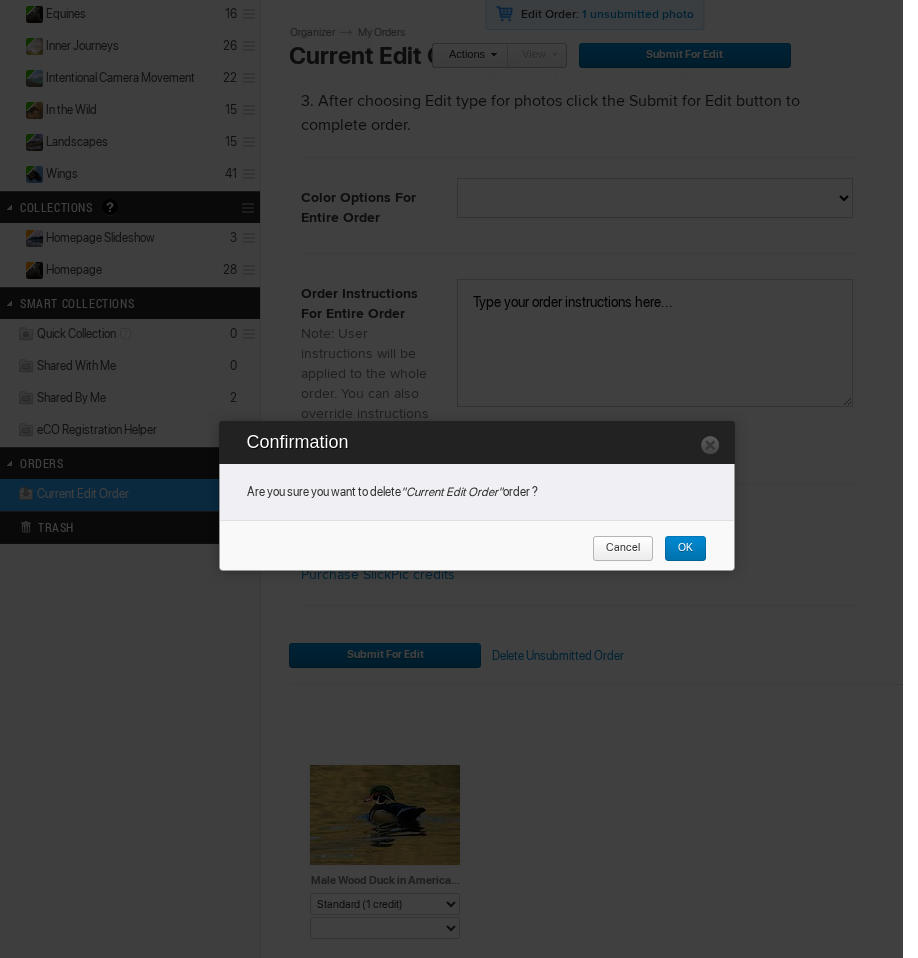 click on "OK" at bounding box center (678, 549) 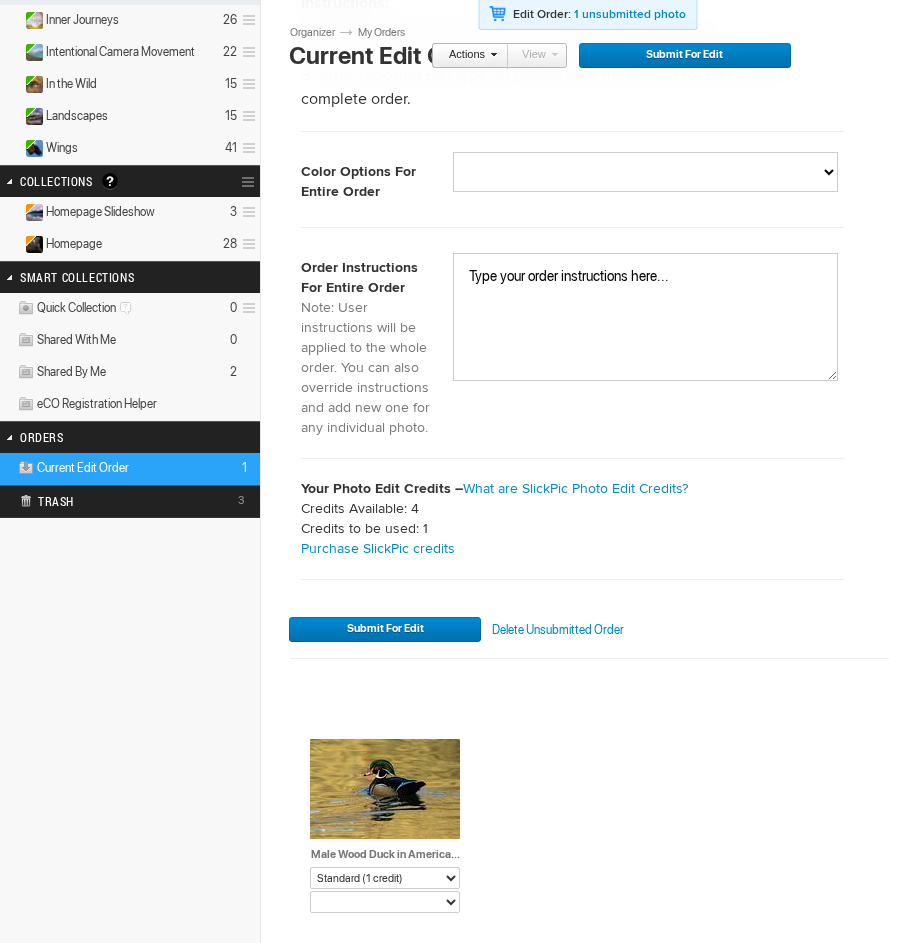 scroll, scrollTop: 233, scrollLeft: 0, axis: vertical 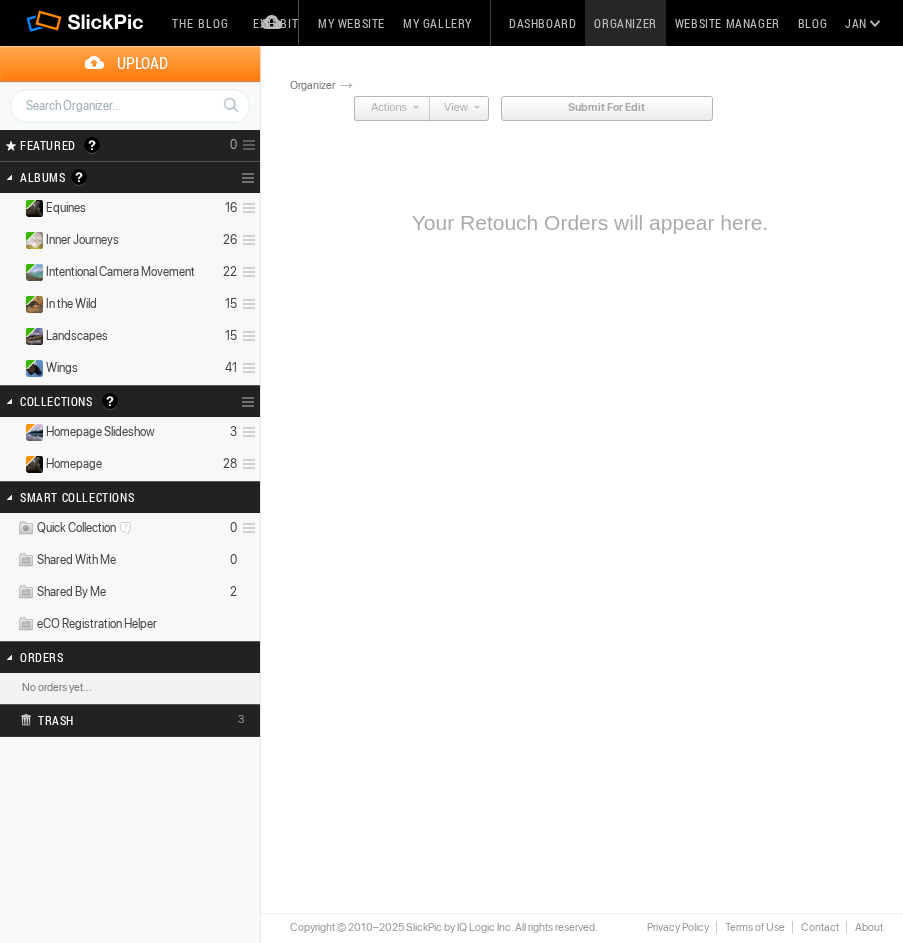 click on "Please do not navigate away from this pages while images and videos are uploading.
Upload Page
Use old upload page
Please do not navigate away from this page while images and videos are uploading.
ready to be added to the album.
Click Add To Album to complete the upload
Successfully uploaded  .
Back to Organizer
Add To Album
Cancel
Go to Uploaded Album
of   files ready to be added to the album ( )
Uploading file   of   ( )
Cancel
or  or" at bounding box center [589, 399] 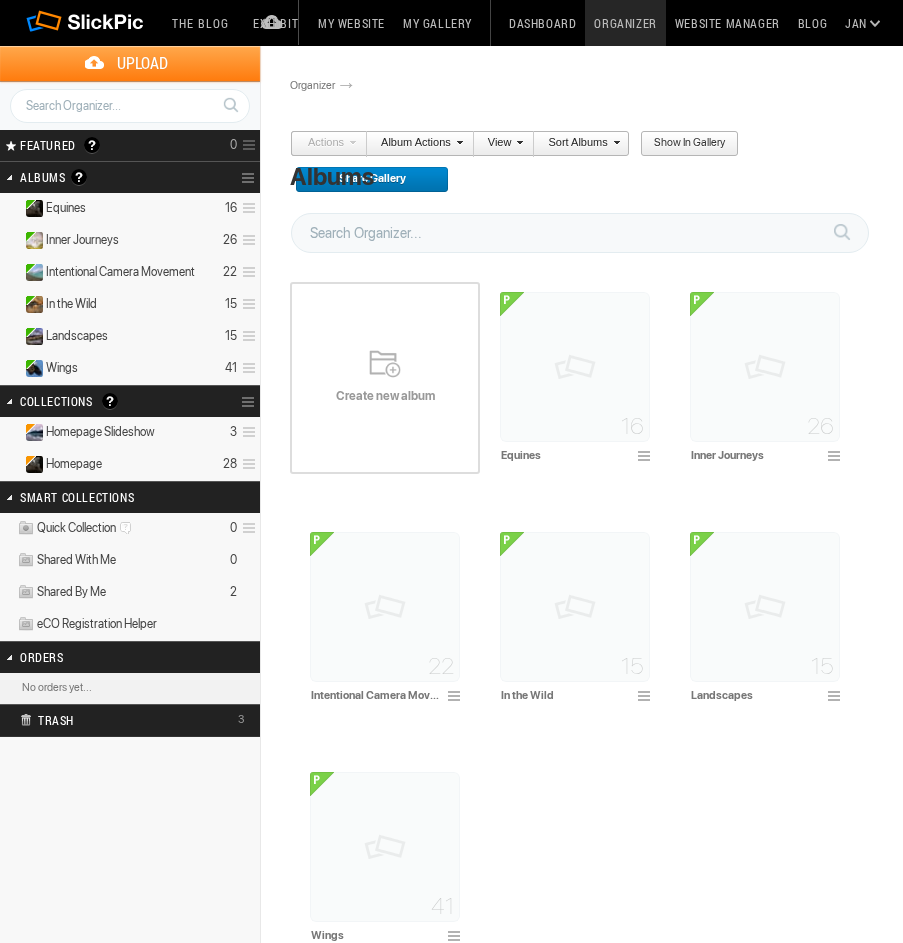 scroll, scrollTop: 0, scrollLeft: 0, axis: both 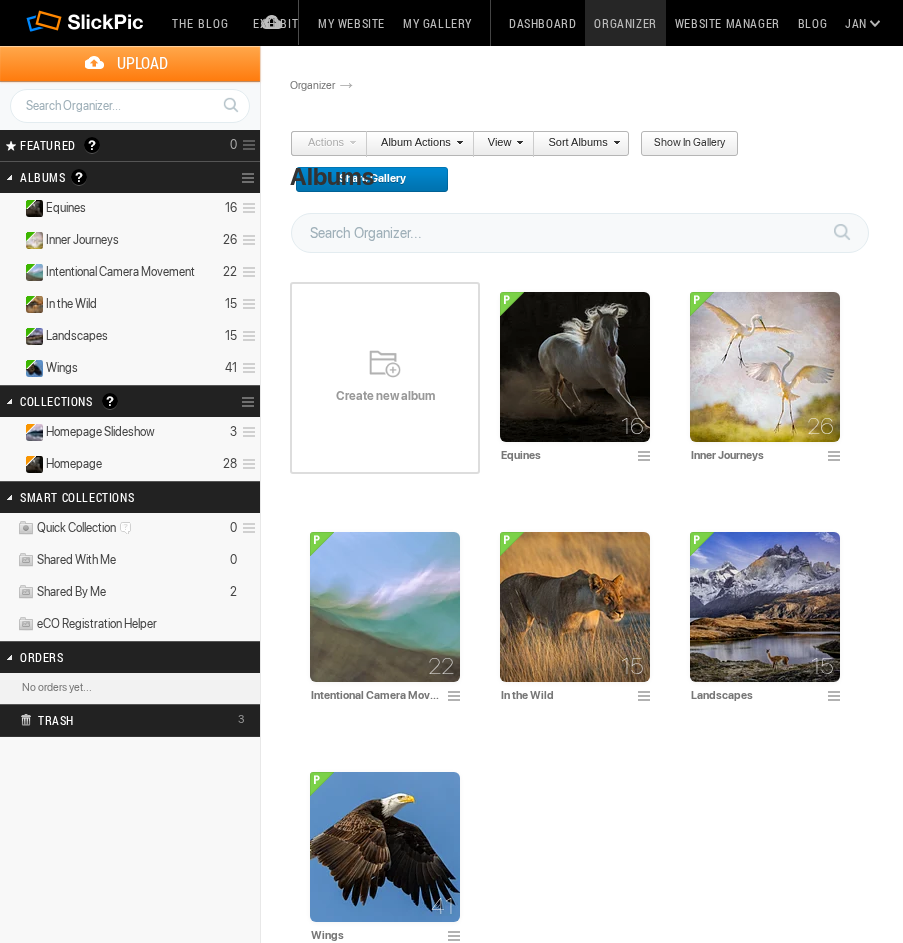 click on "Upload
Get Adobe® Lightroom® plug-in  here
Search
FEATURED GALLERY Visible Invisible
Your Featured Gallery is the place to showcase the very best photos from your public albums.  Here you can even display photos from your Unlisted albums.
Benefits of the Featured Gallery:
It shows all of your best photos in one place, it’s a mini-portfolio for your gallery!
It’s good for SEO (Search Engine Optimization)
It might be accepted to the SlickPic Exhibit: SlickPic's team of curators look through your Featured Gallery and might even add a photo that they love to be displayed on the SlickPic Exhibit. These selected photos might also be displayed on SlickPic social media accounts like Facebook, Instagram, etc with photo credits to you. That provides you SEO "backlink".  Please see Terms of Use.
0" at bounding box center [451, 81] 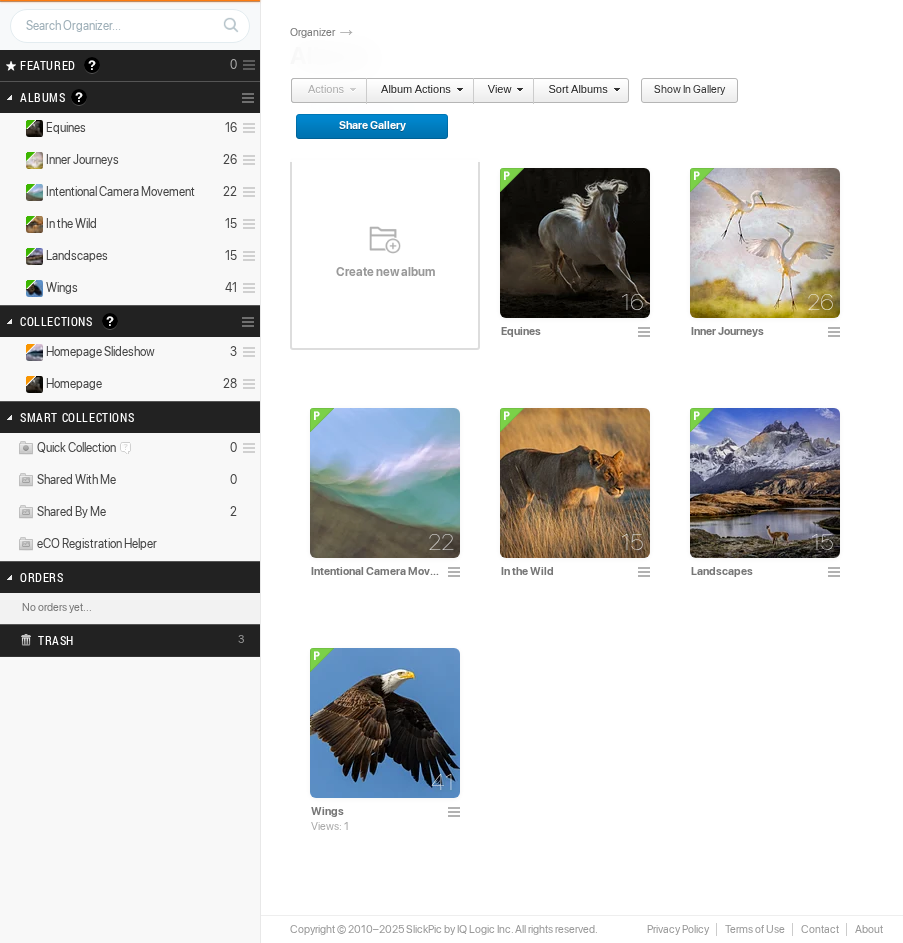 scroll, scrollTop: 82, scrollLeft: 0, axis: vertical 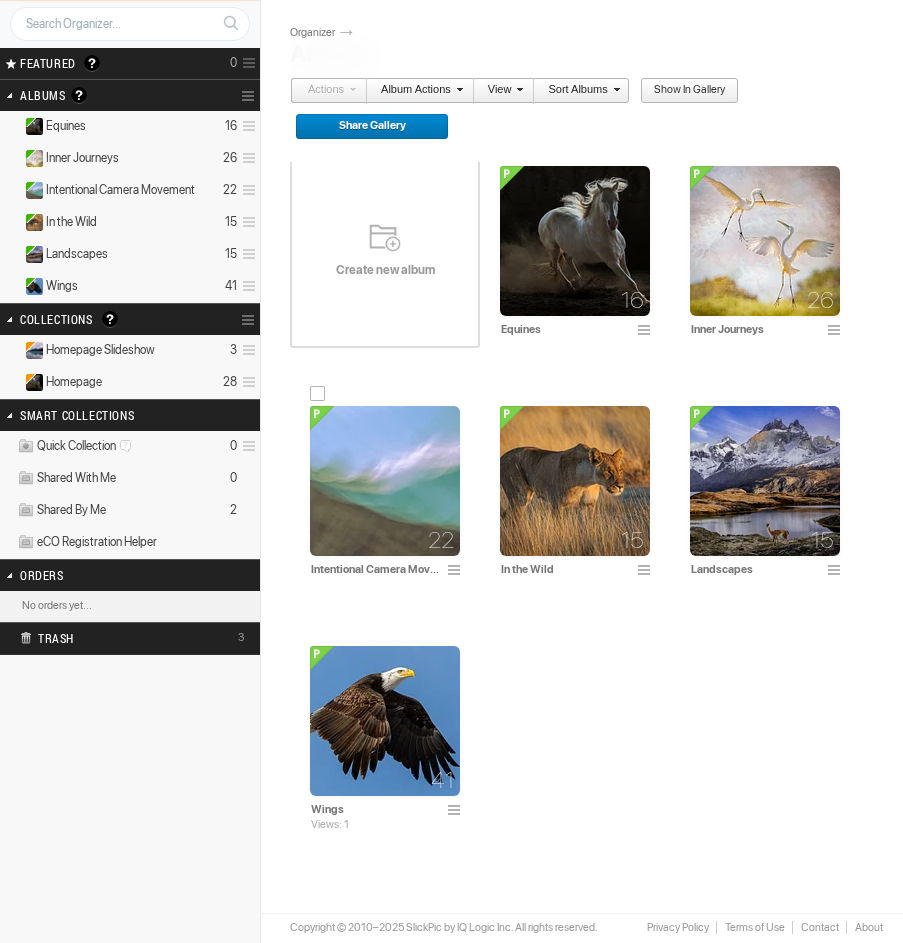 click at bounding box center (385, 481) 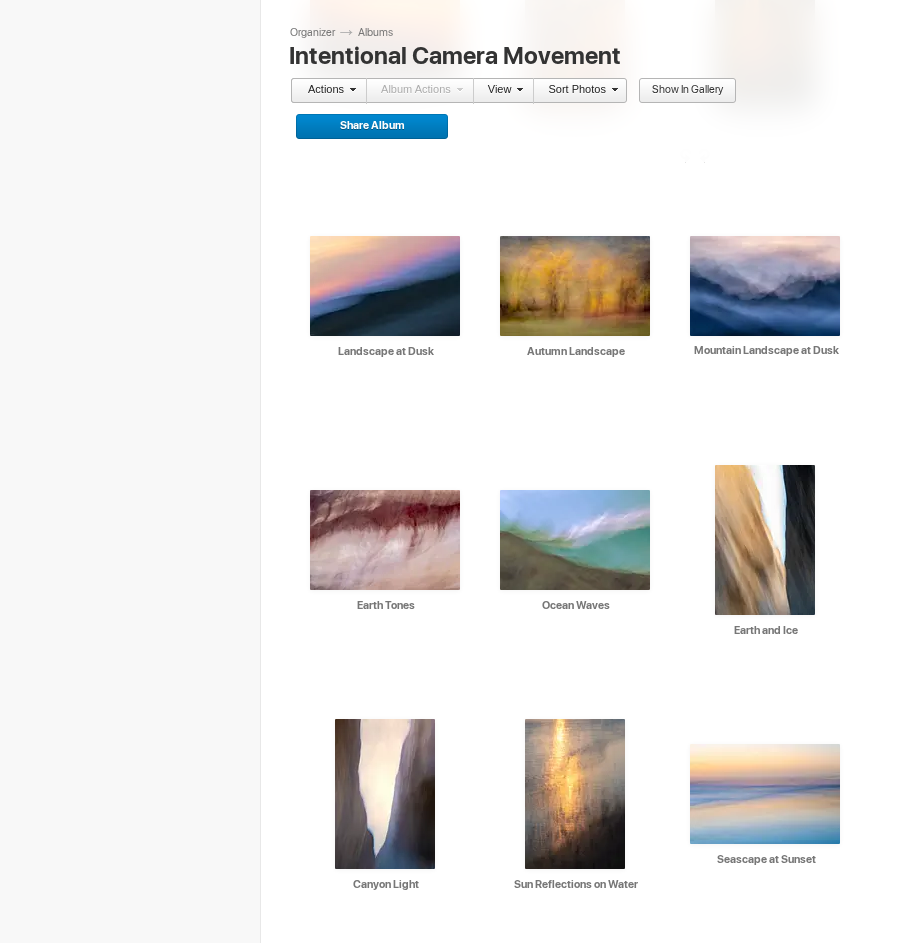 scroll, scrollTop: 894, scrollLeft: 0, axis: vertical 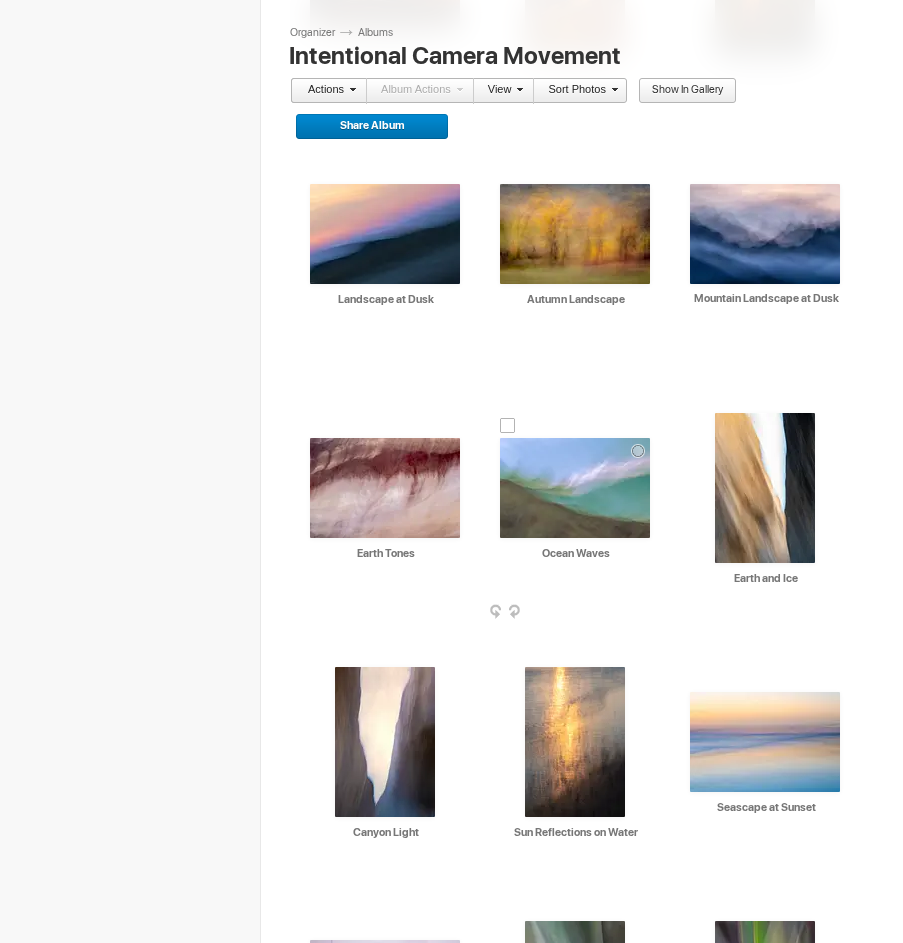 click at bounding box center [575, 488] 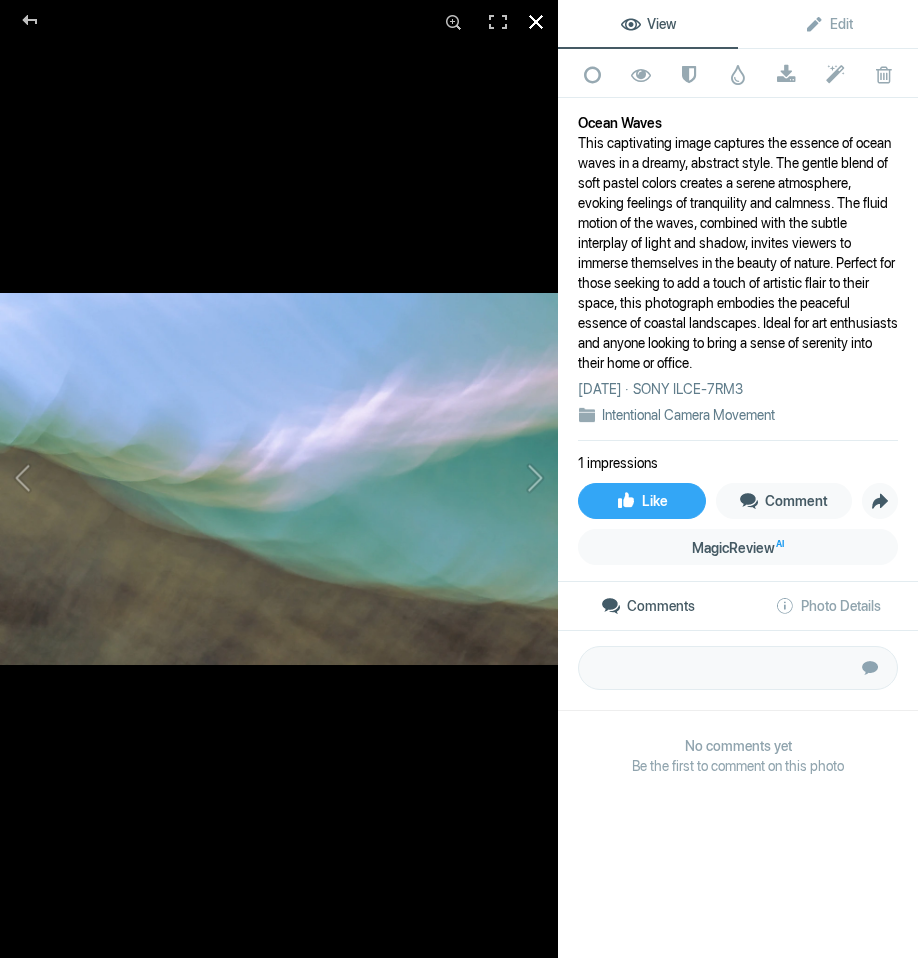 click 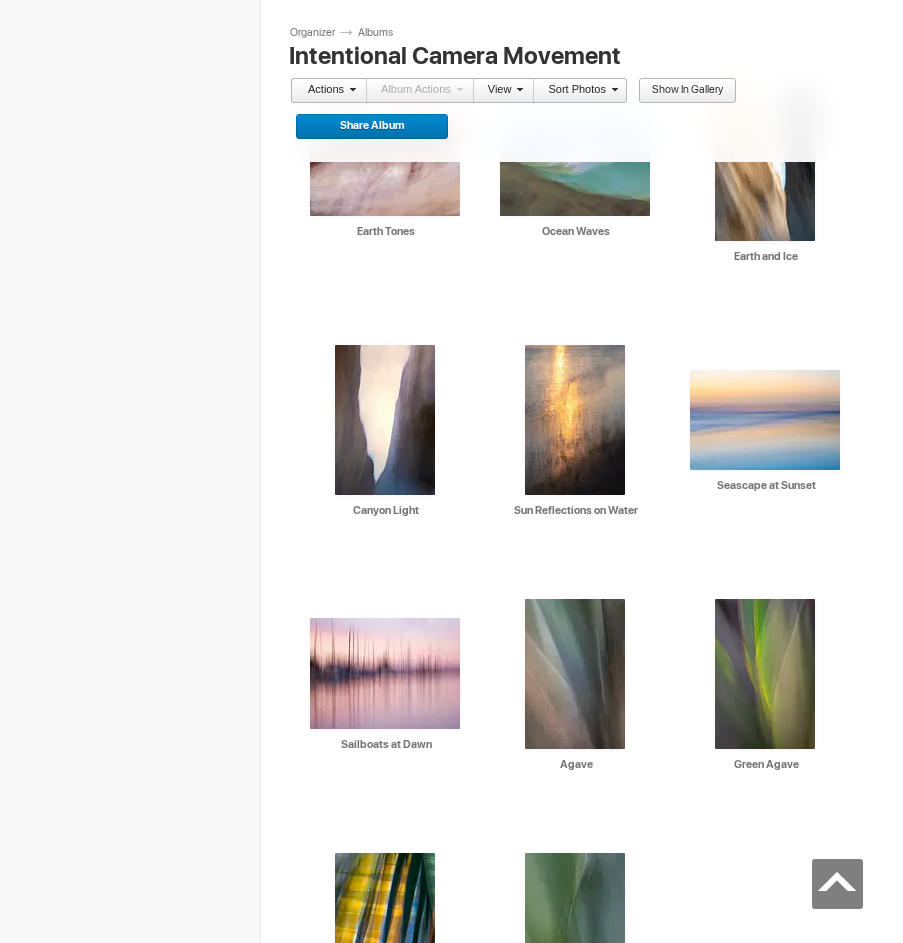 scroll, scrollTop: 1319, scrollLeft: 0, axis: vertical 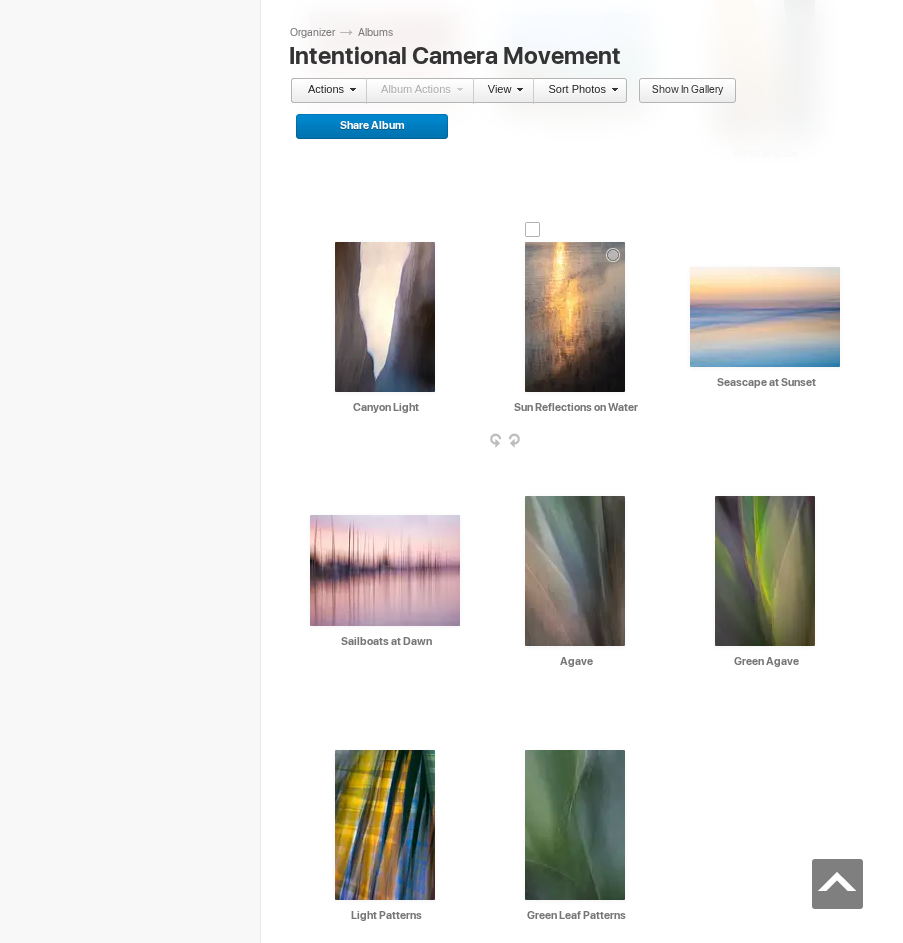 click at bounding box center (654, 442) 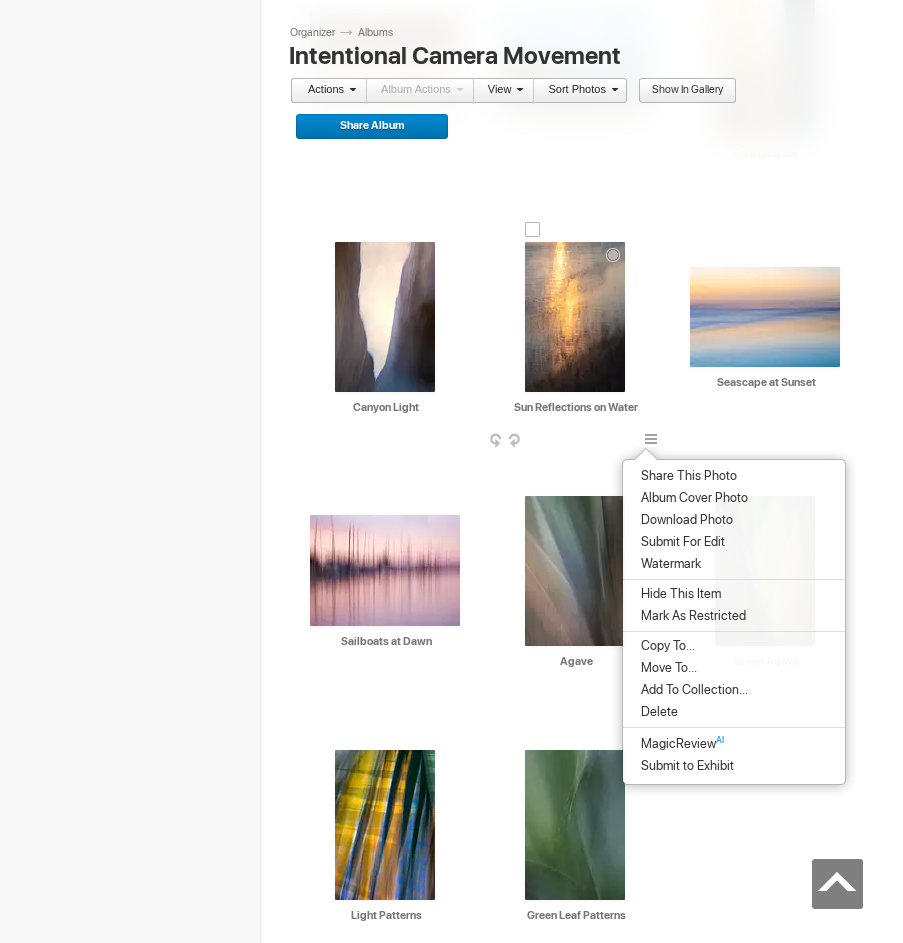 click on "Sun Reflections on Water" at bounding box center (576, 407) 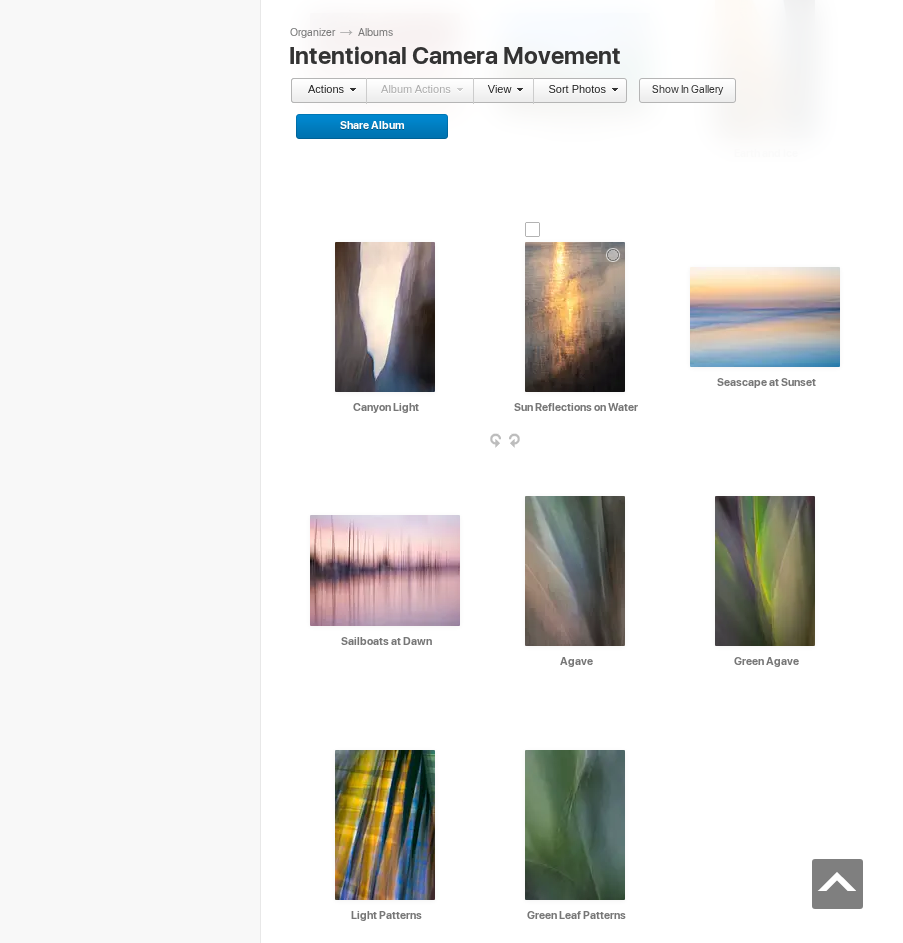 drag, startPoint x: 535, startPoint y: 408, endPoint x: 592, endPoint y: 406, distance: 57.035076 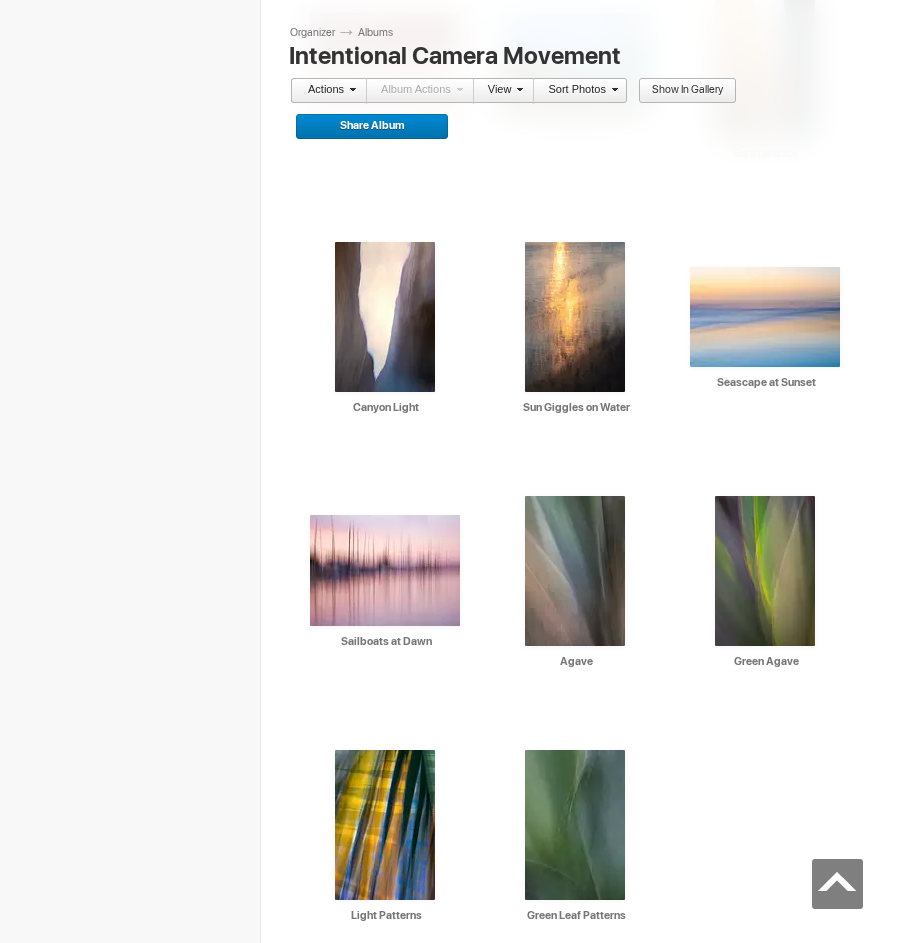 type on "Sun Giggles on Water" 